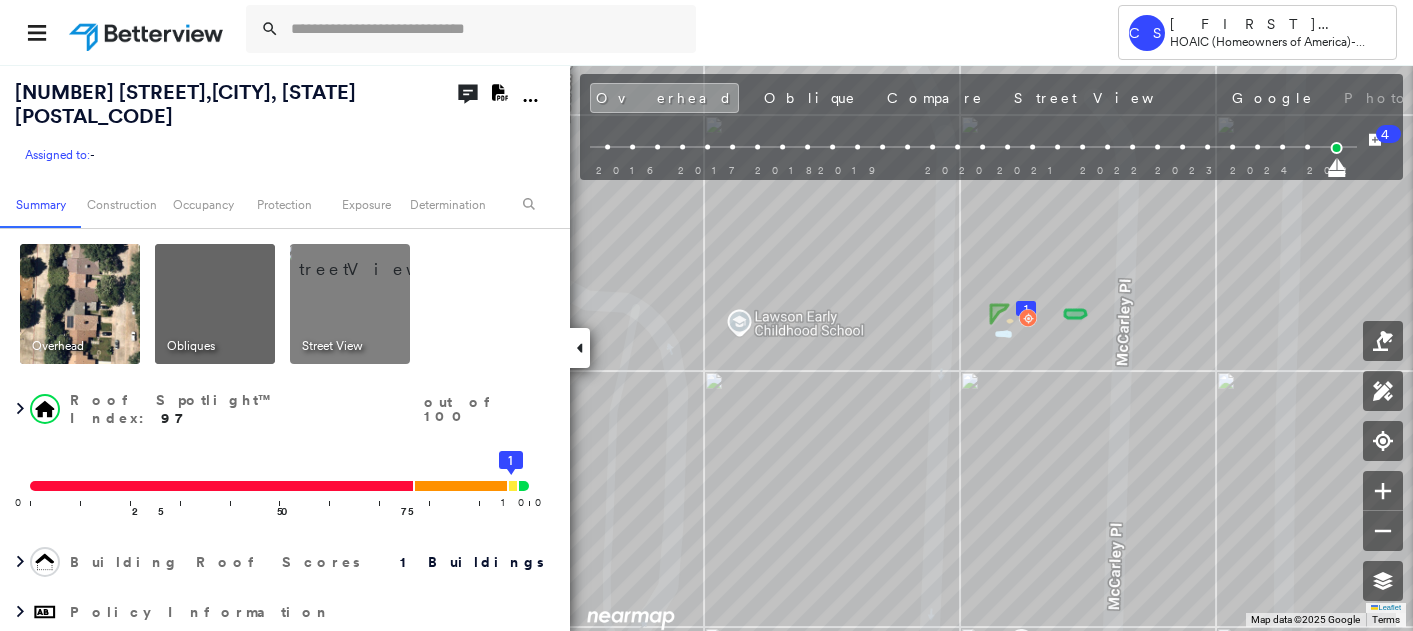 scroll, scrollTop: 0, scrollLeft: 0, axis: both 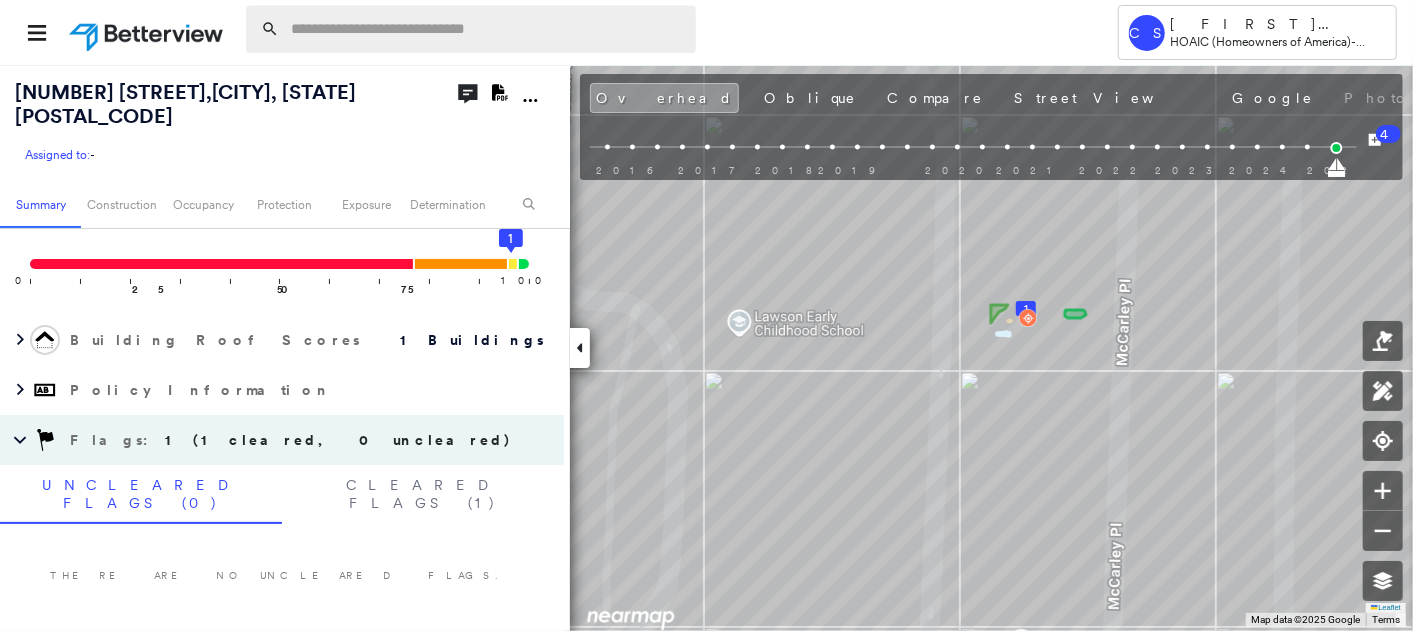 click at bounding box center [487, 29] 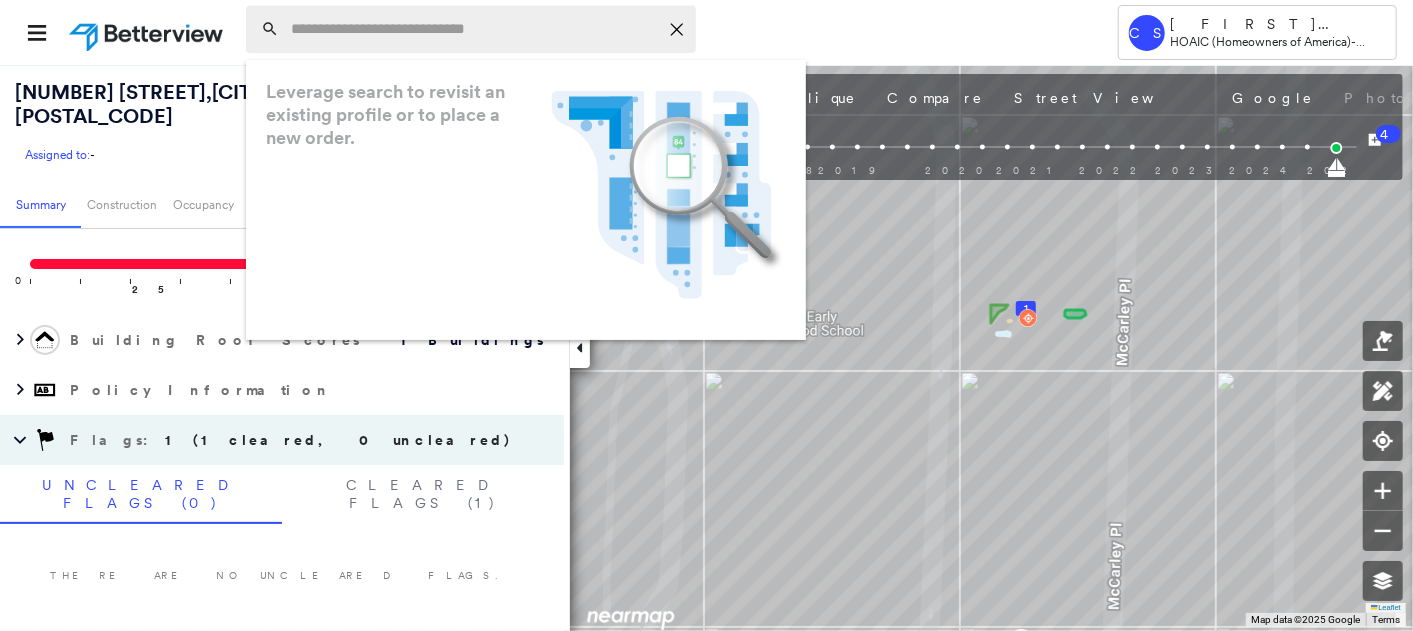 paste on "**********" 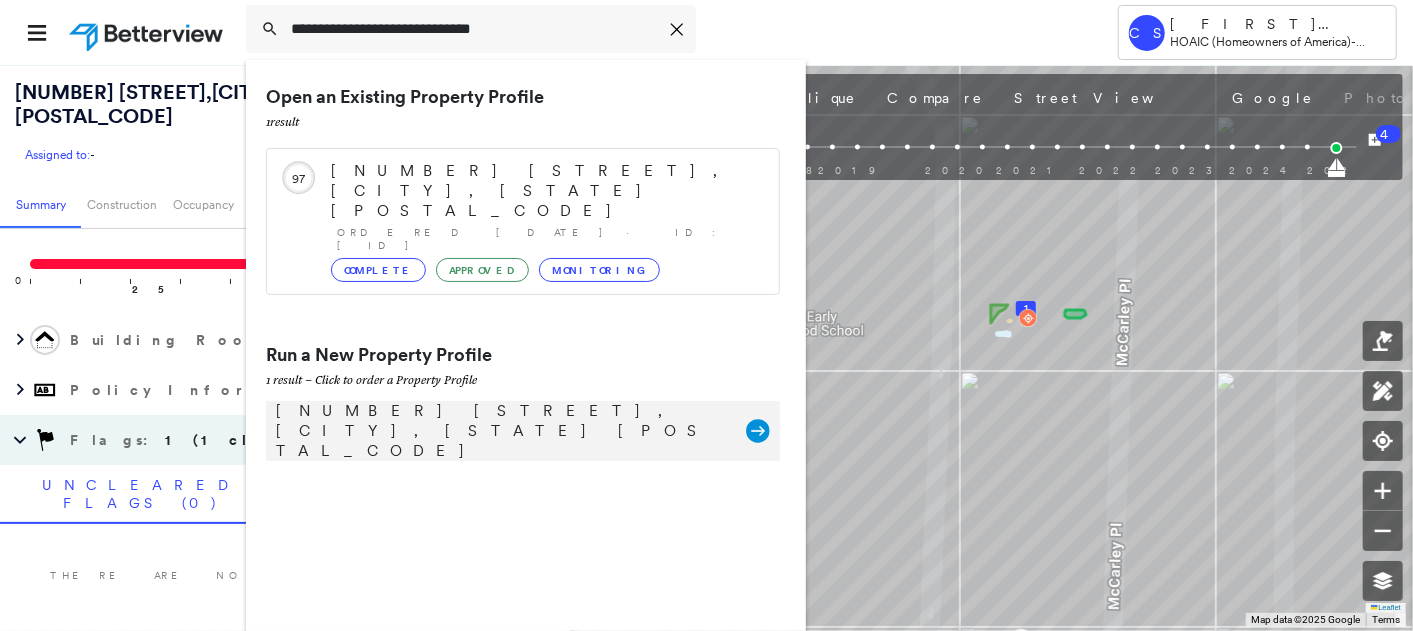 type on "**********" 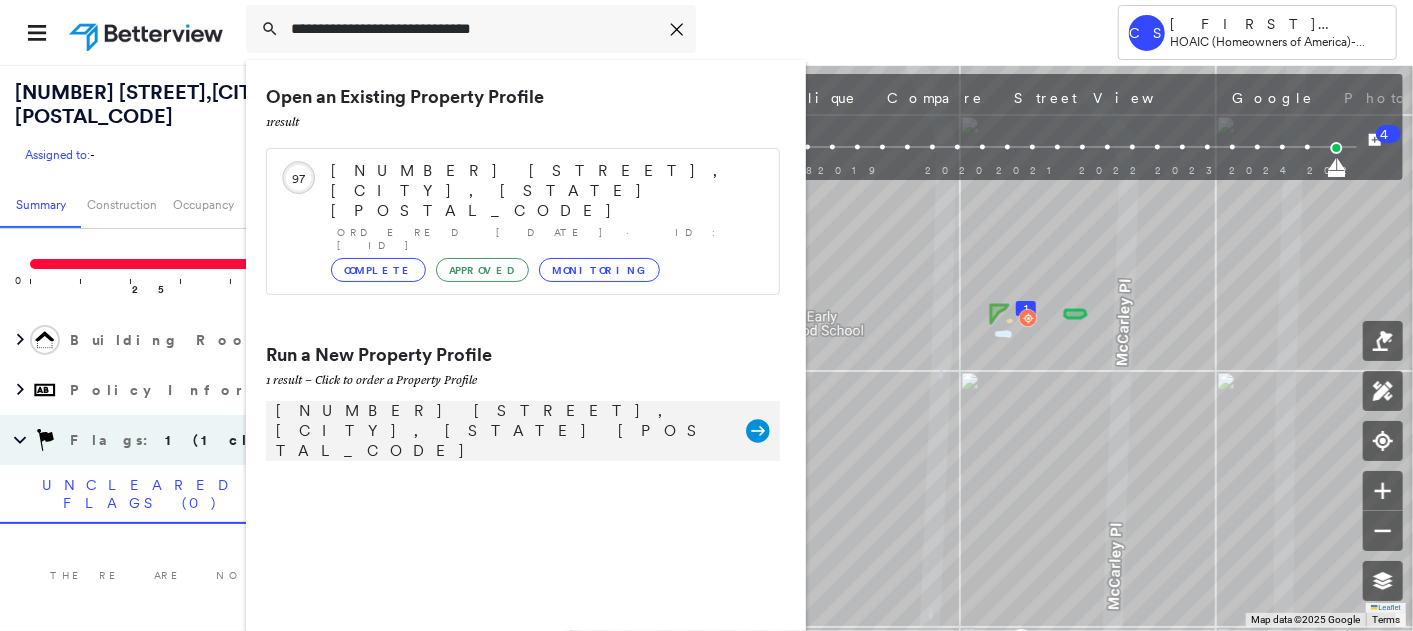 click on "[NUMBER] [STREET], [CITY], [STATE] [POSTAL_CODE]" at bounding box center (501, 431) 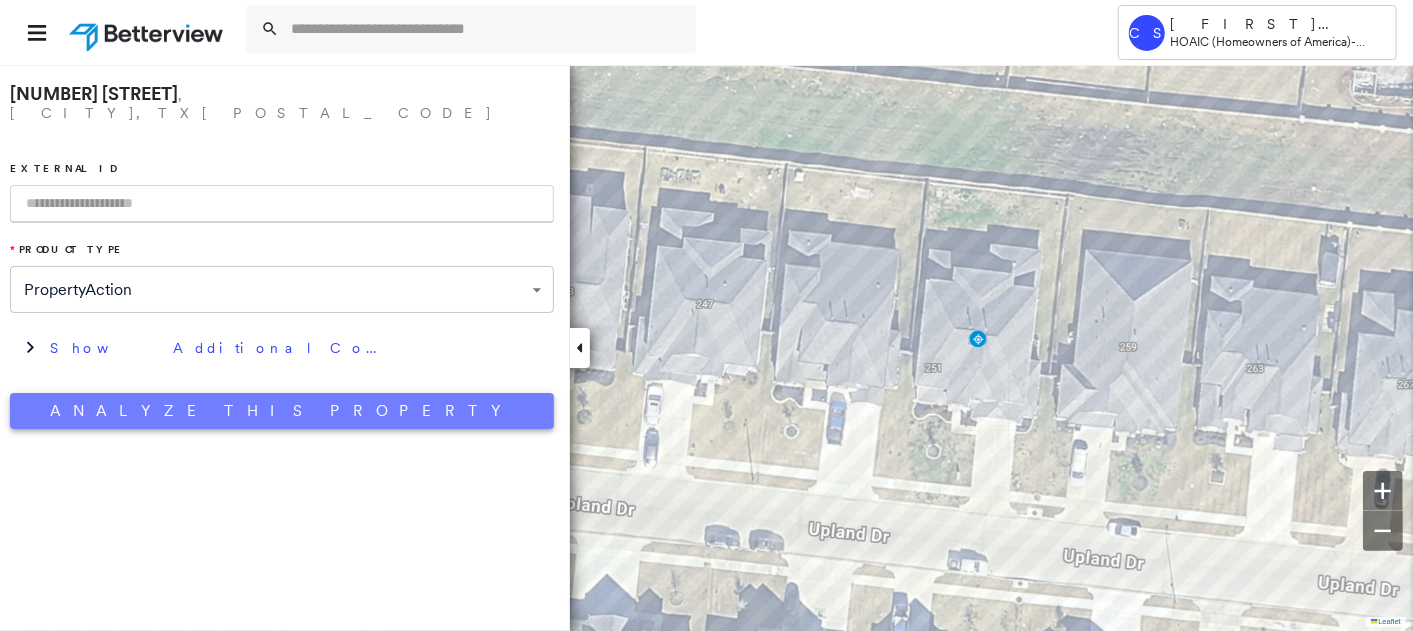 click on "Analyze This Property" at bounding box center (282, 411) 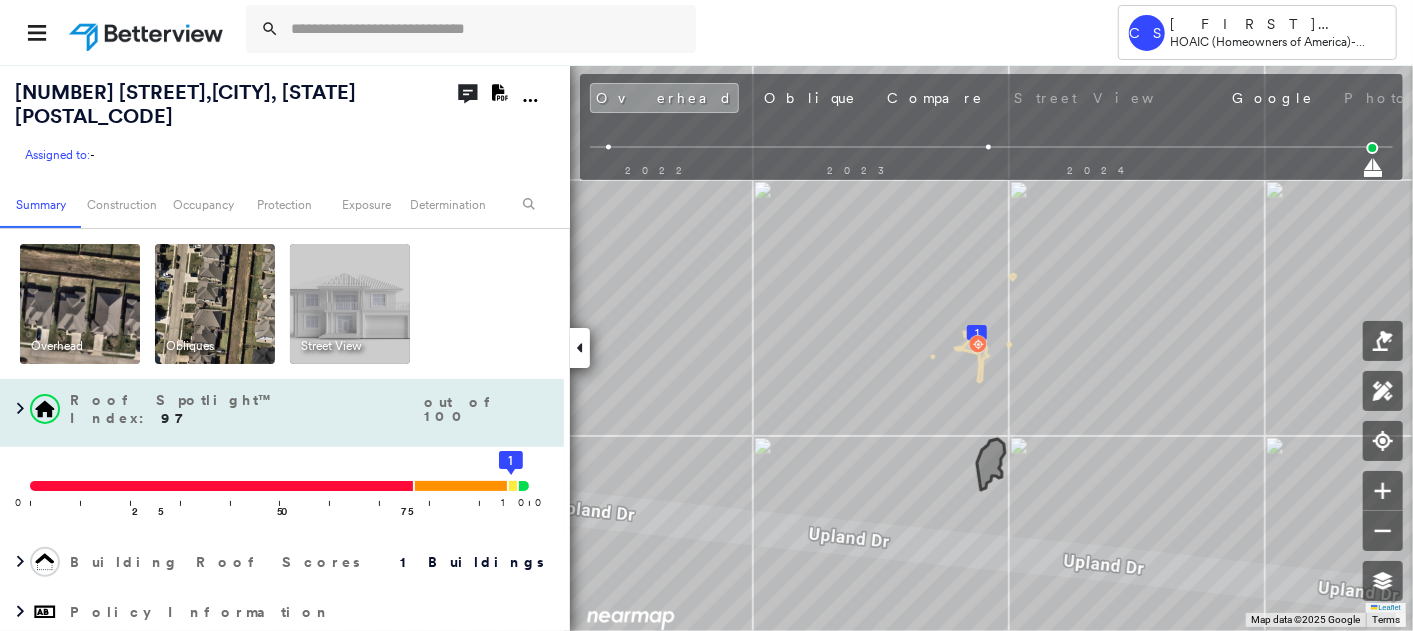 scroll, scrollTop: 333, scrollLeft: 0, axis: vertical 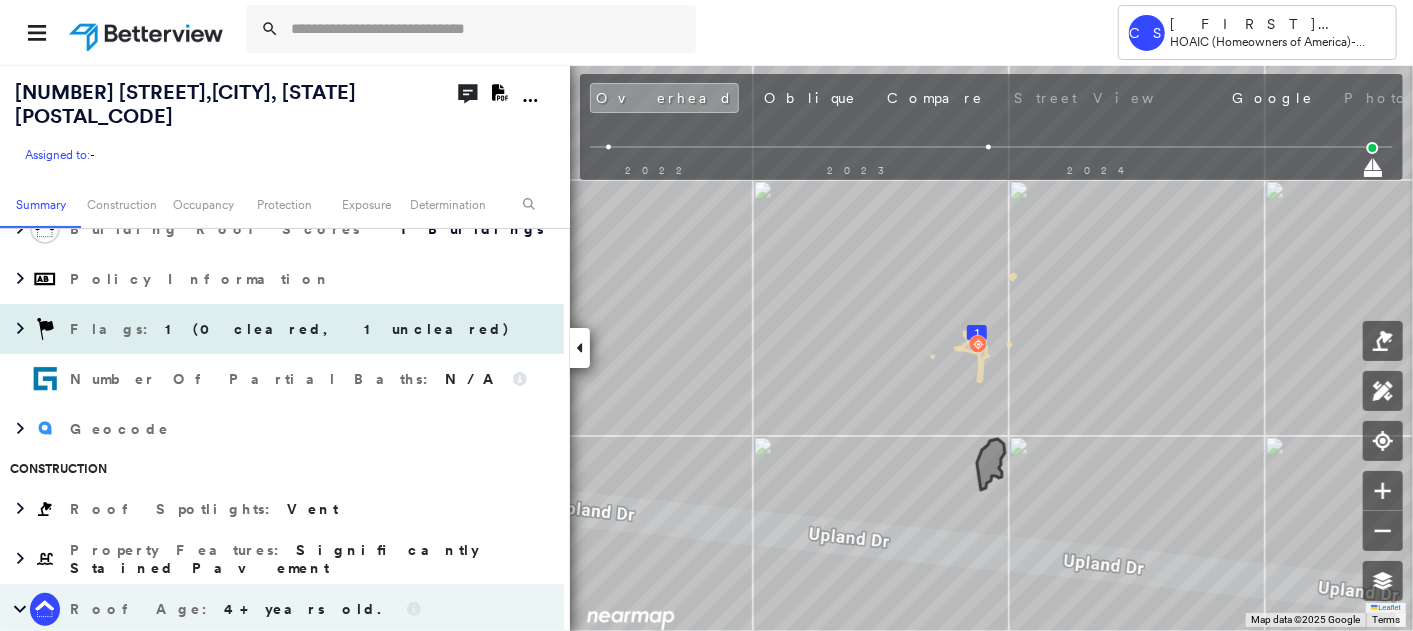 click on "Flags :  1 (0 cleared, 1 uncleared)" at bounding box center [282, 329] 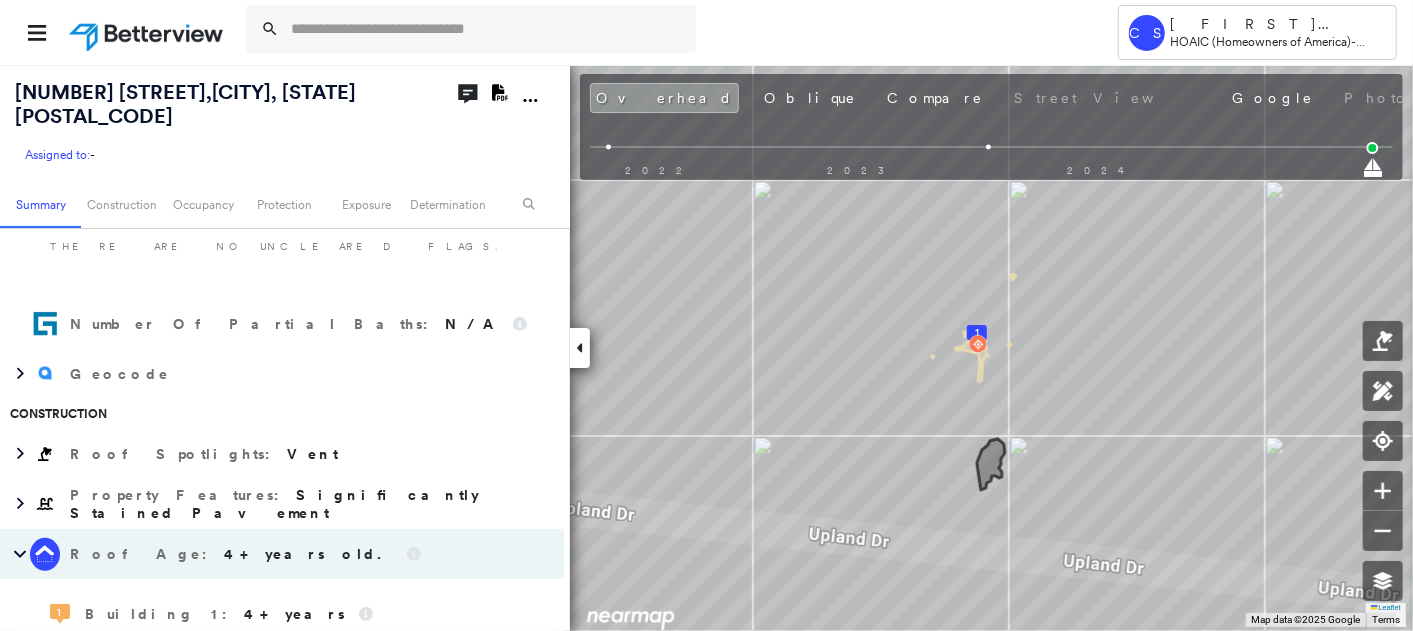 scroll, scrollTop: 485, scrollLeft: 0, axis: vertical 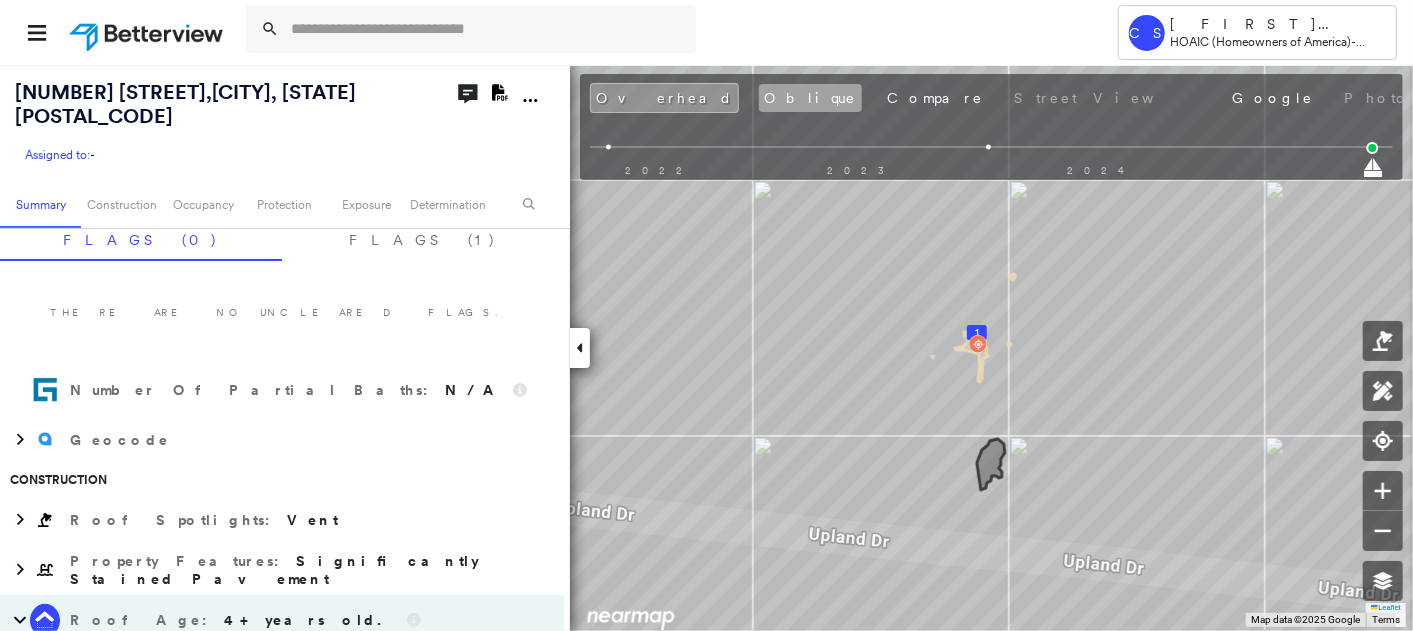 click on "Oblique" at bounding box center [810, 98] 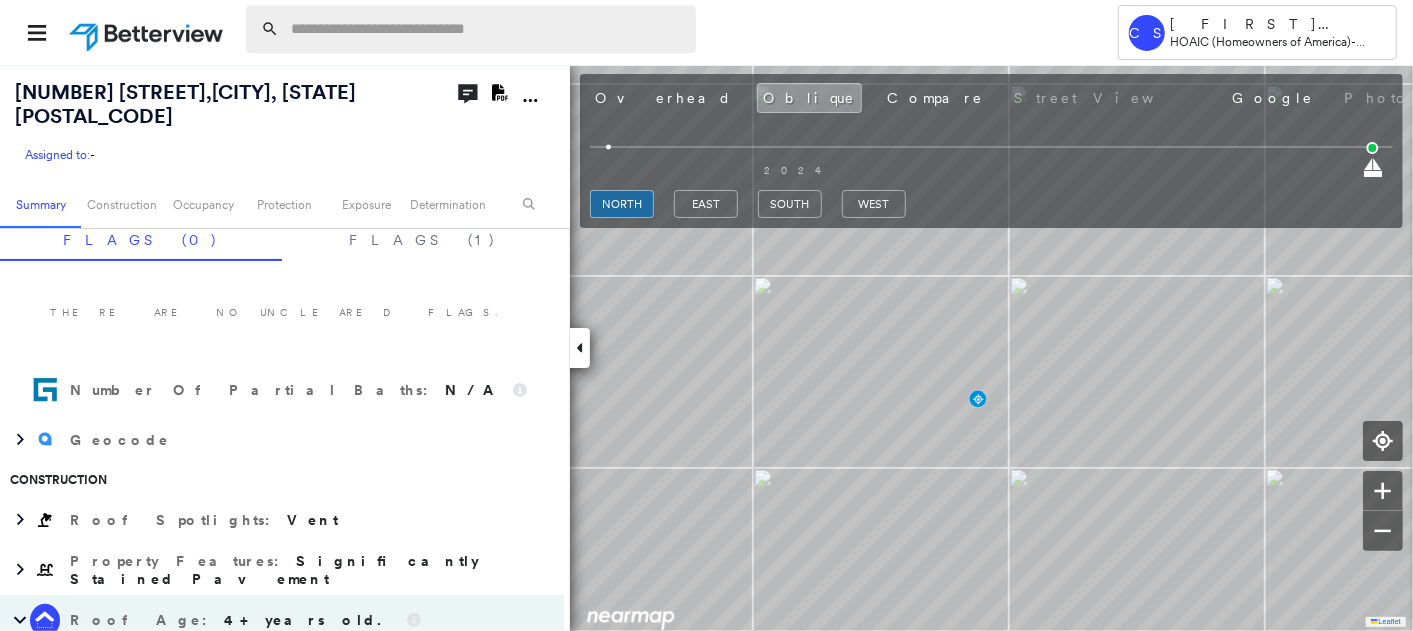 paste on "**********" 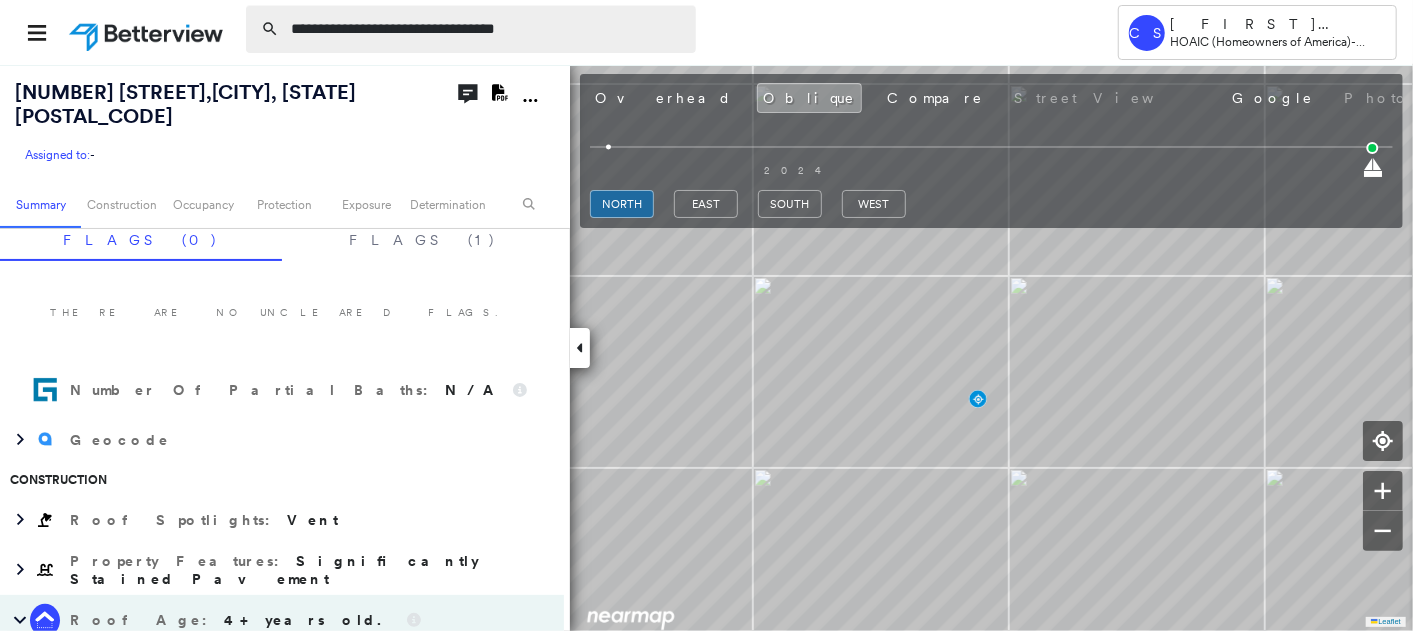click on "**********" at bounding box center (487, 29) 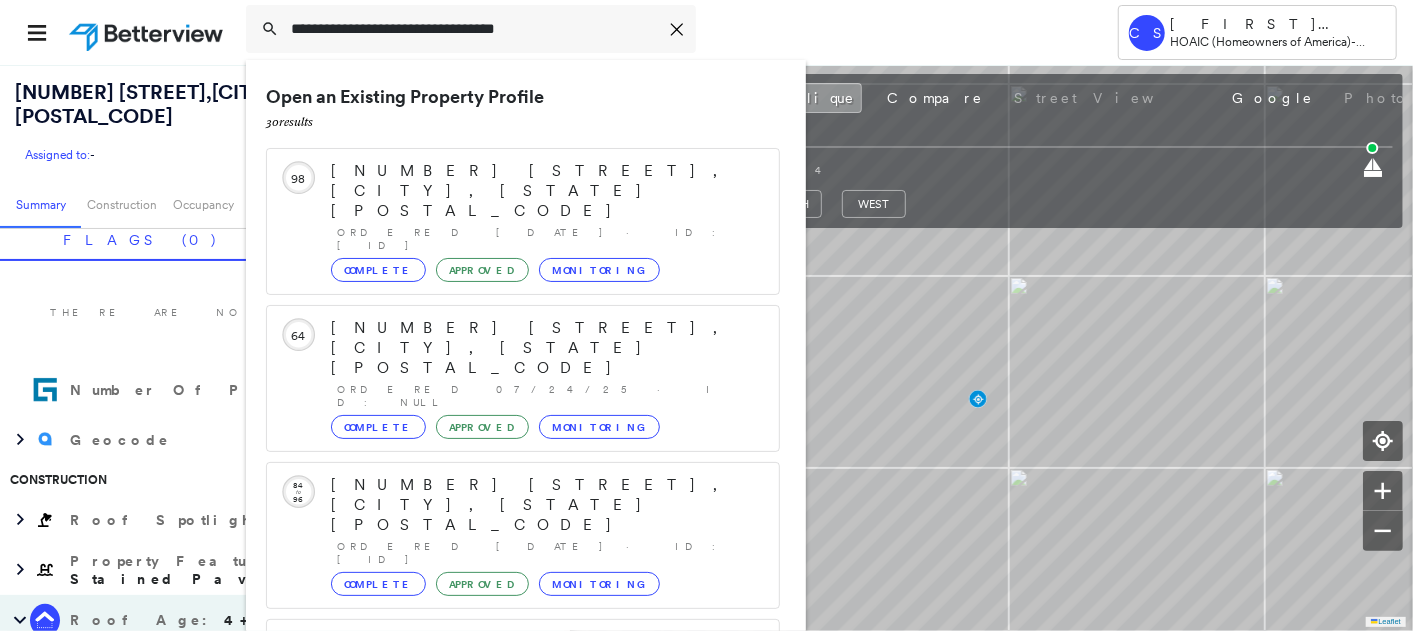 scroll, scrollTop: 205, scrollLeft: 0, axis: vertical 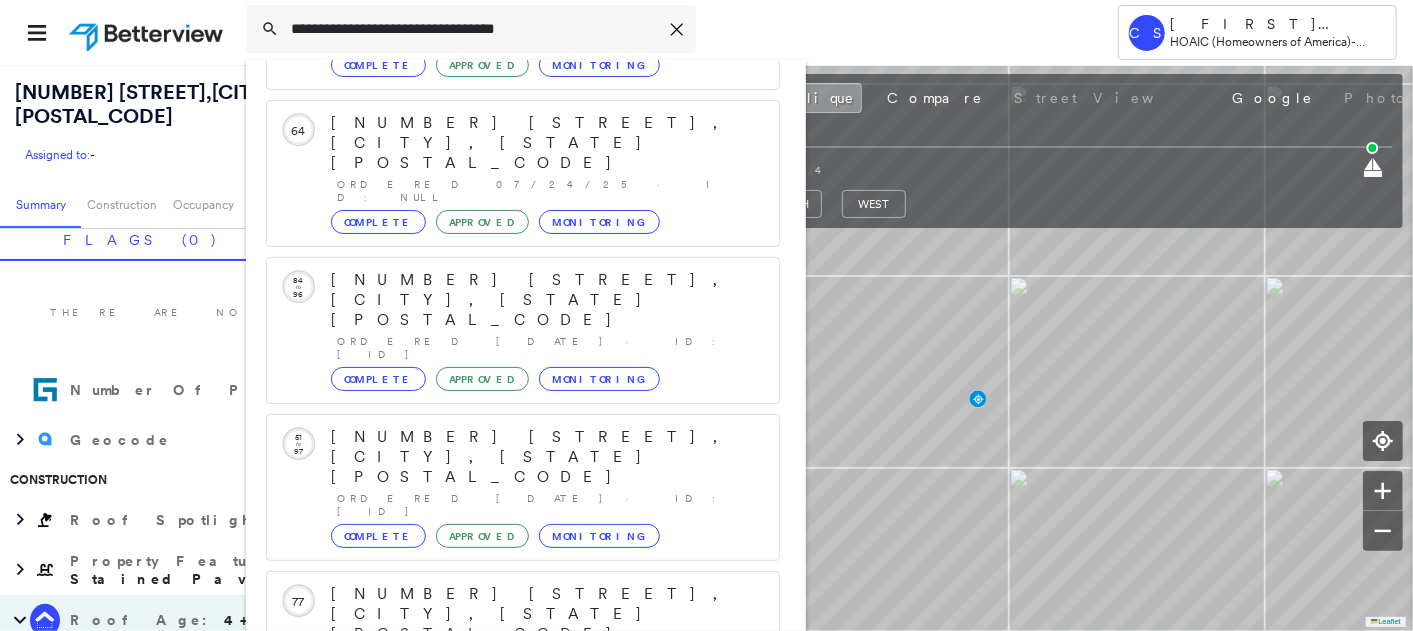 type on "**********" 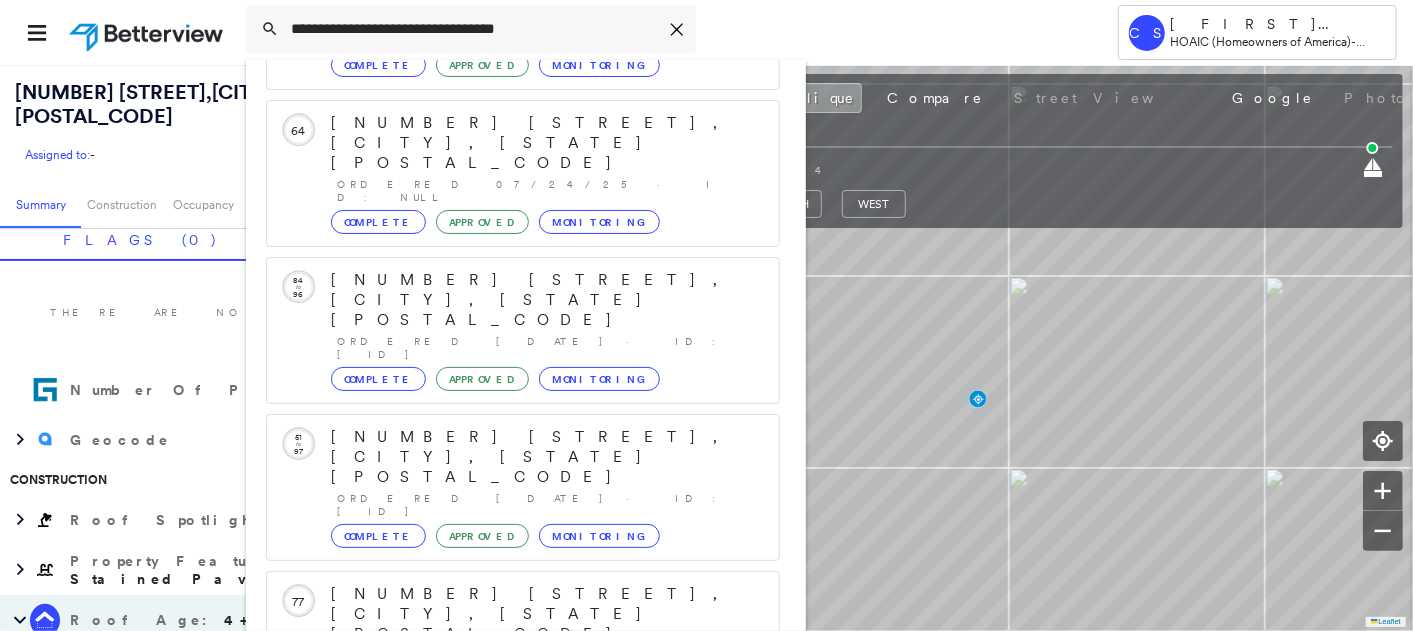 click on "[NUMBER] [STREET], [CITY], [STATE] [POSTAL_CODE]" at bounding box center (501, 906) 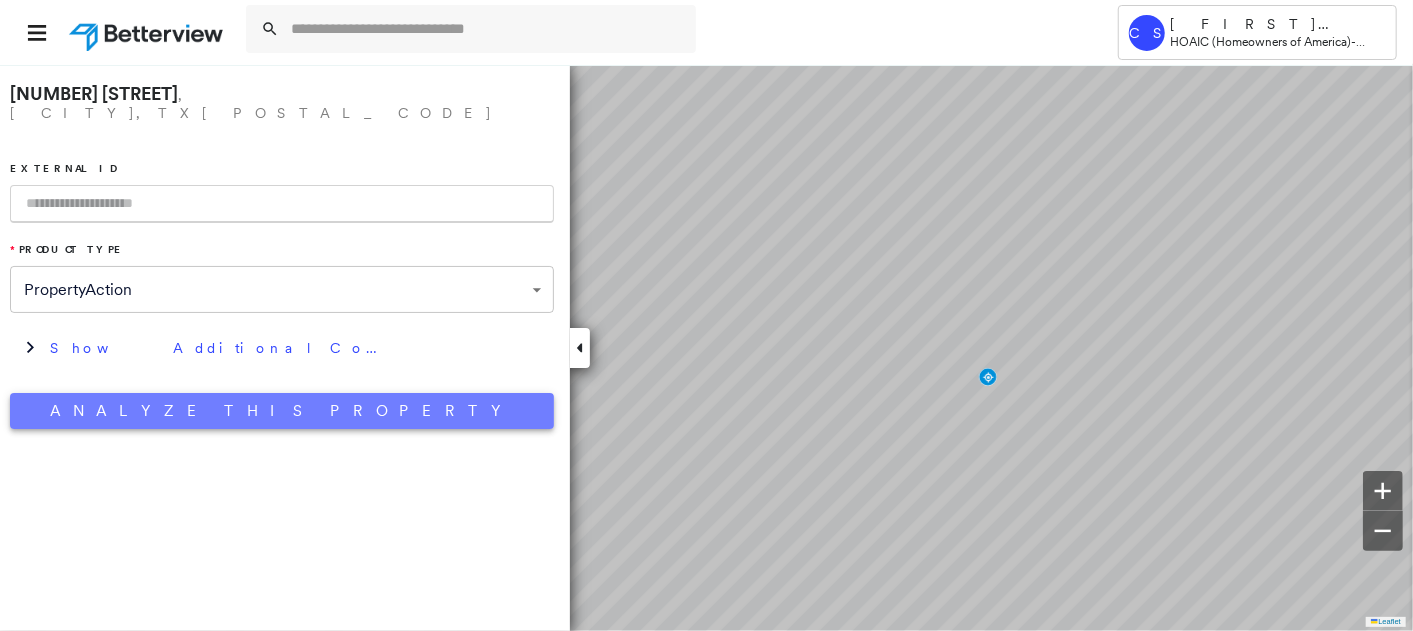 click on "Analyze This Property" at bounding box center [282, 411] 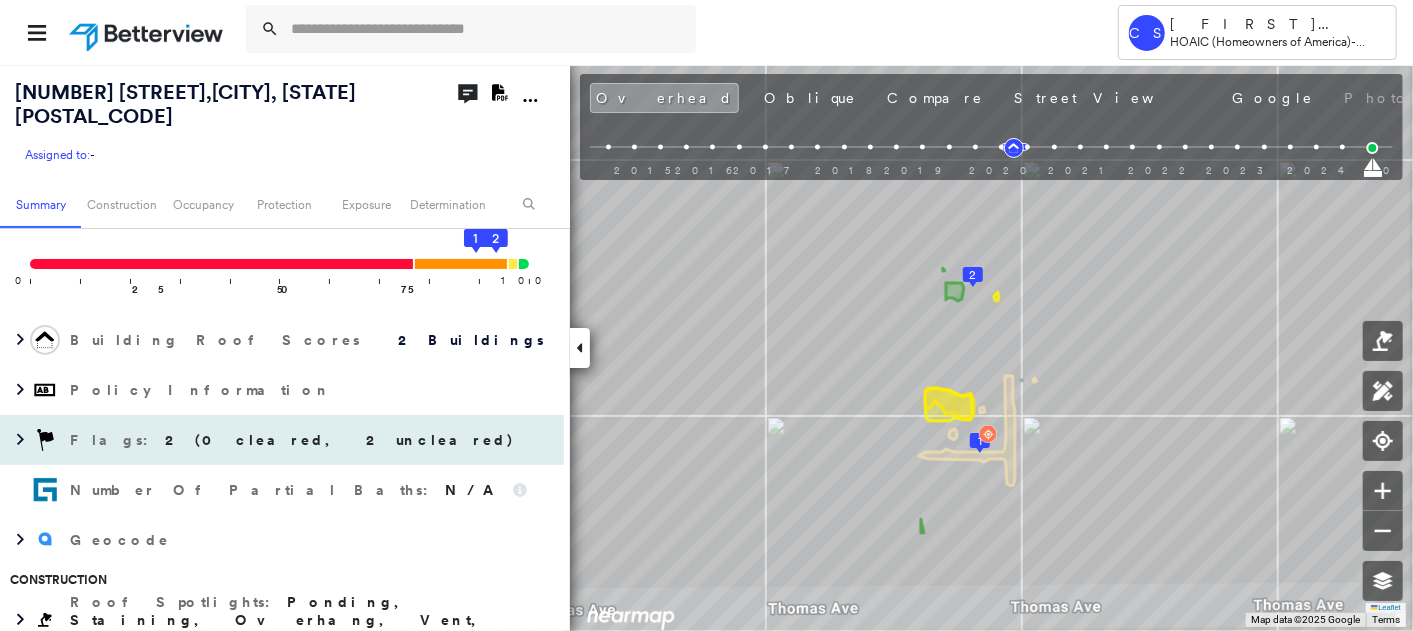 click on "2 (0 cleared, 2 uncleared)" at bounding box center [340, 440] 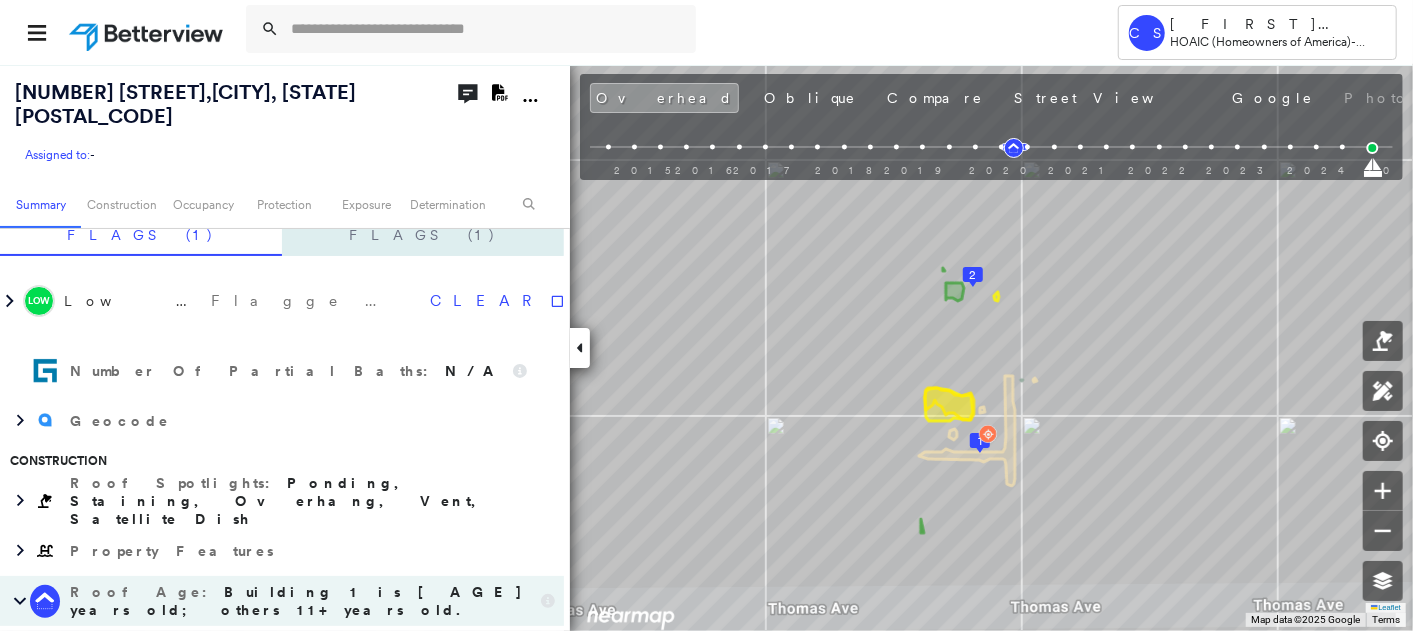 scroll, scrollTop: 360, scrollLeft: 0, axis: vertical 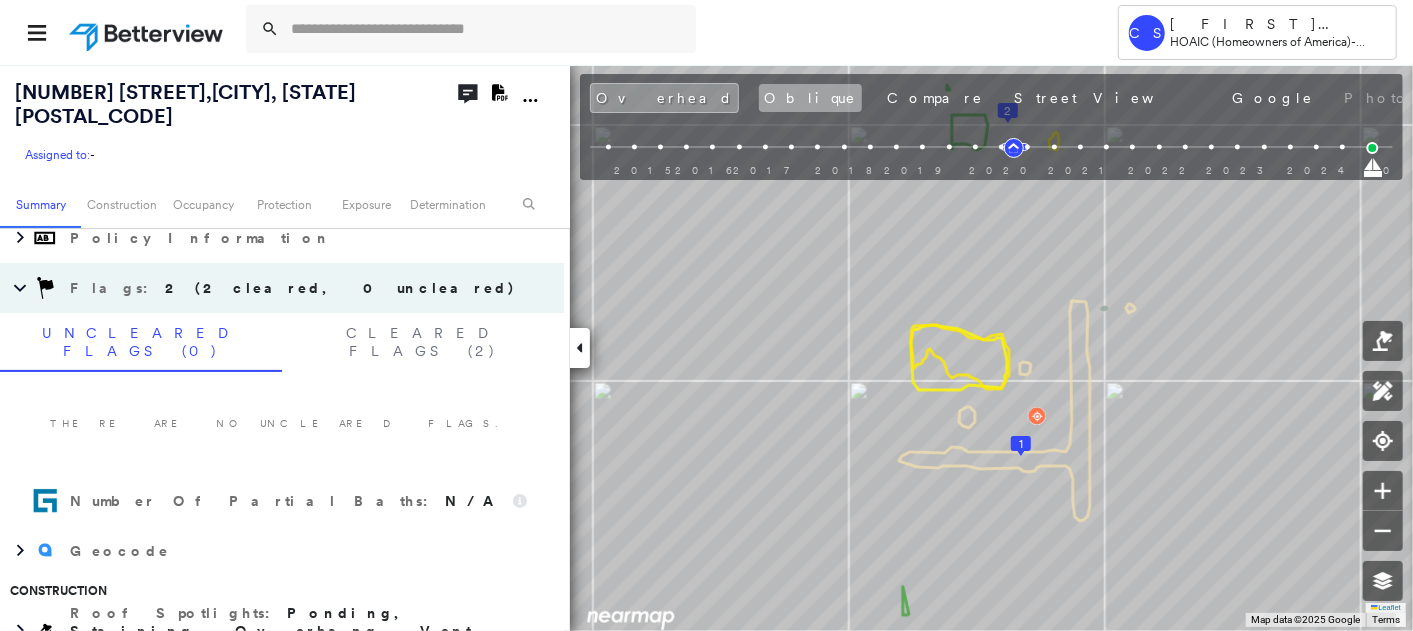 click on "Oblique" at bounding box center [810, 98] 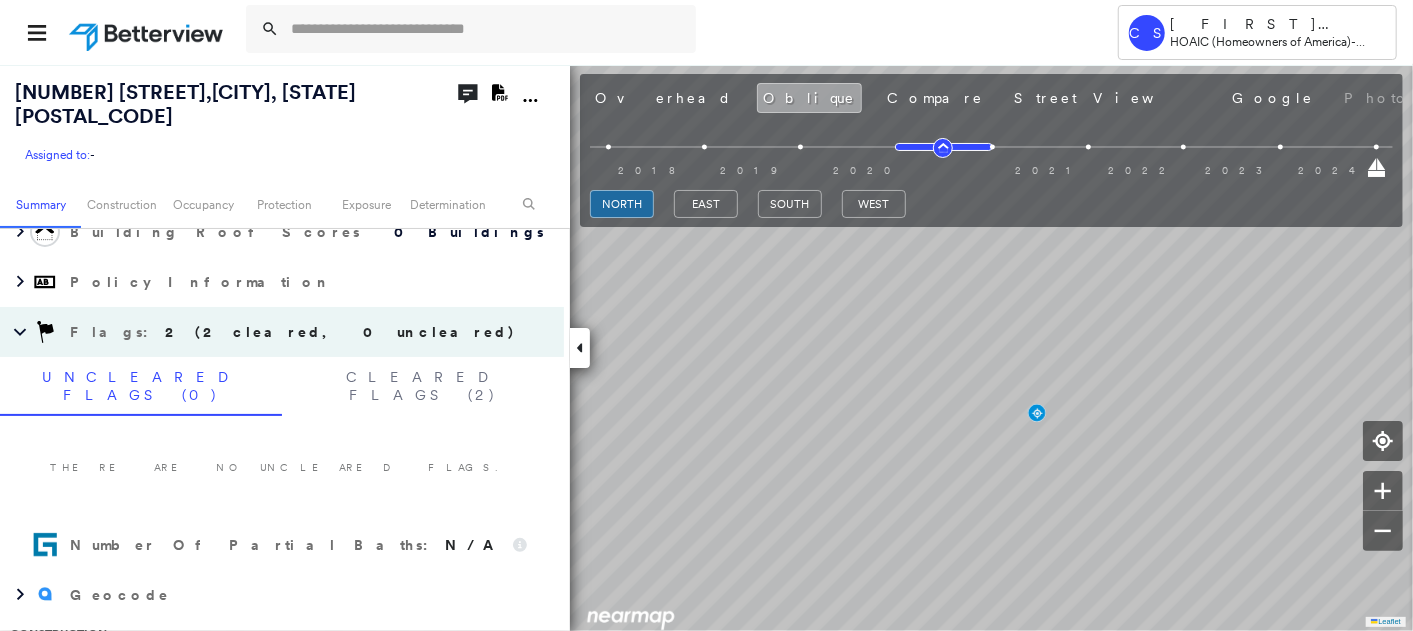 scroll, scrollTop: 424, scrollLeft: 0, axis: vertical 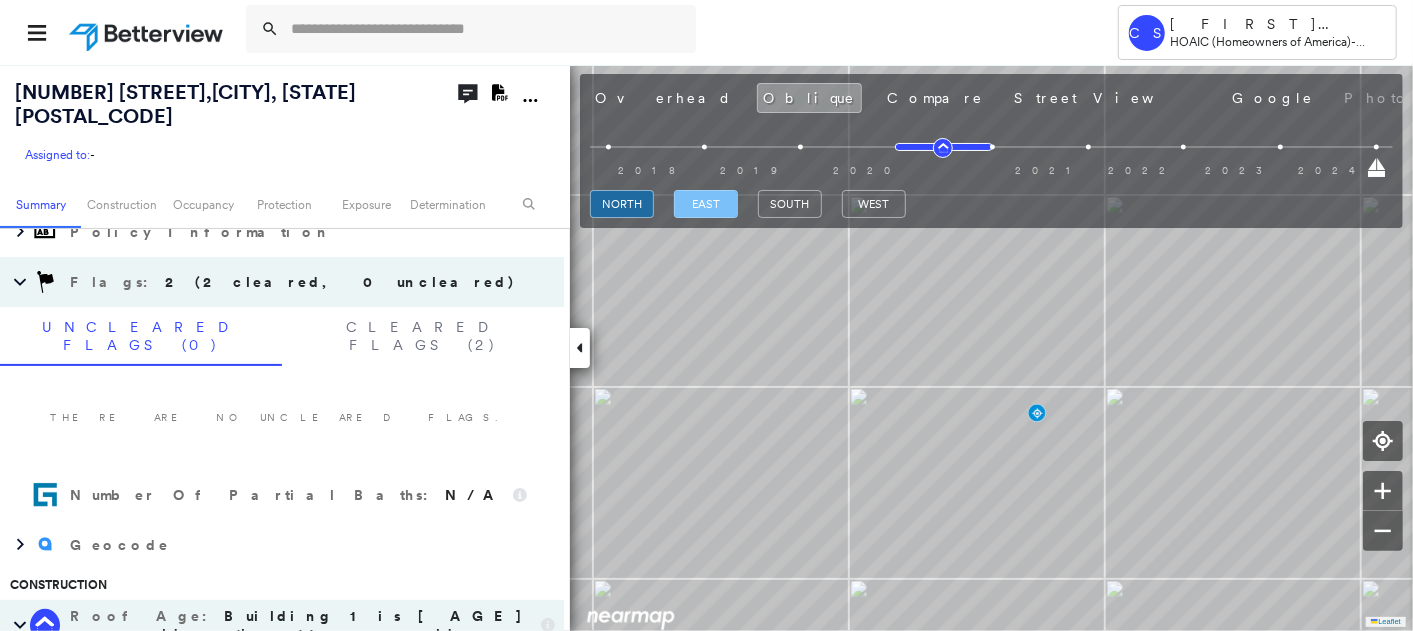 click on "east" at bounding box center [706, 204] 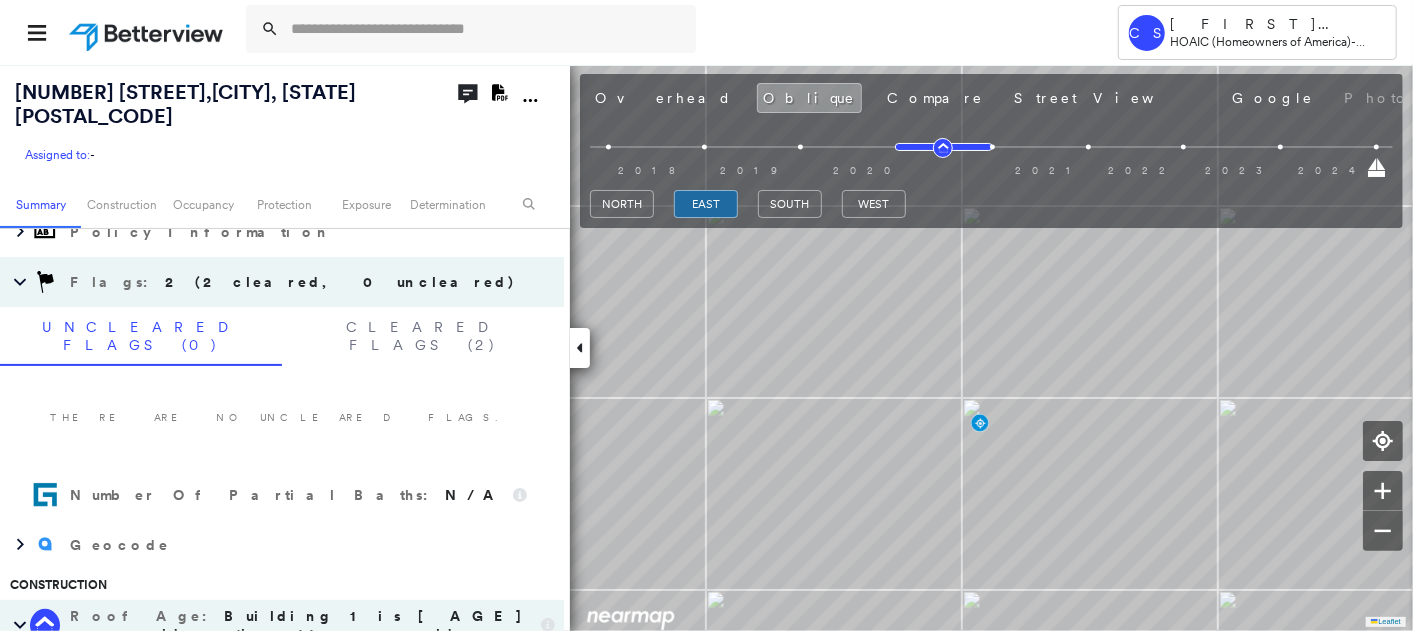 type 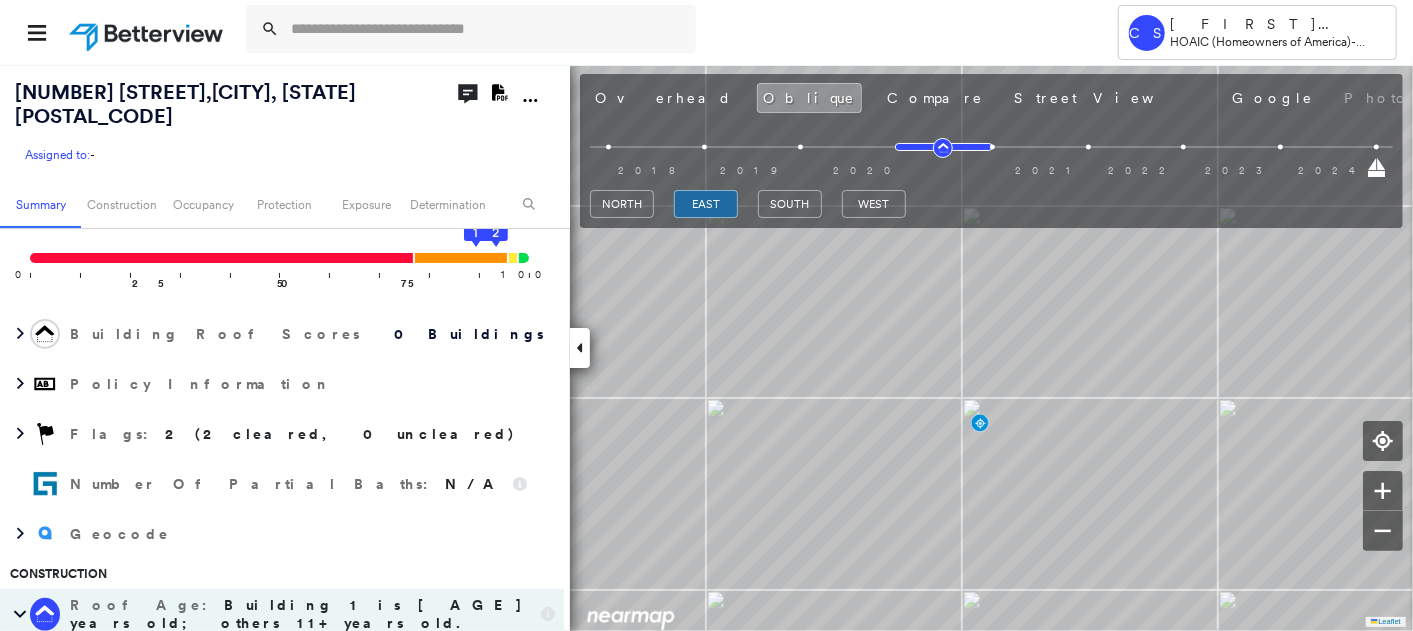 scroll, scrollTop: 0, scrollLeft: 0, axis: both 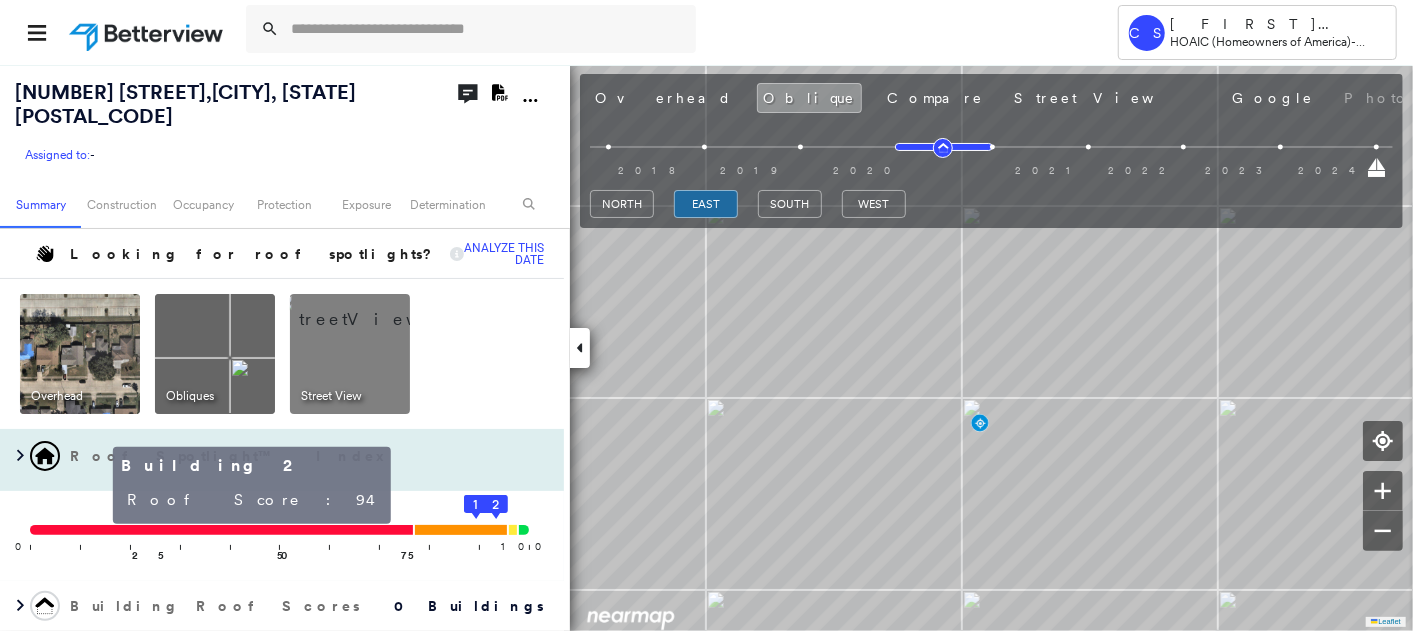 click 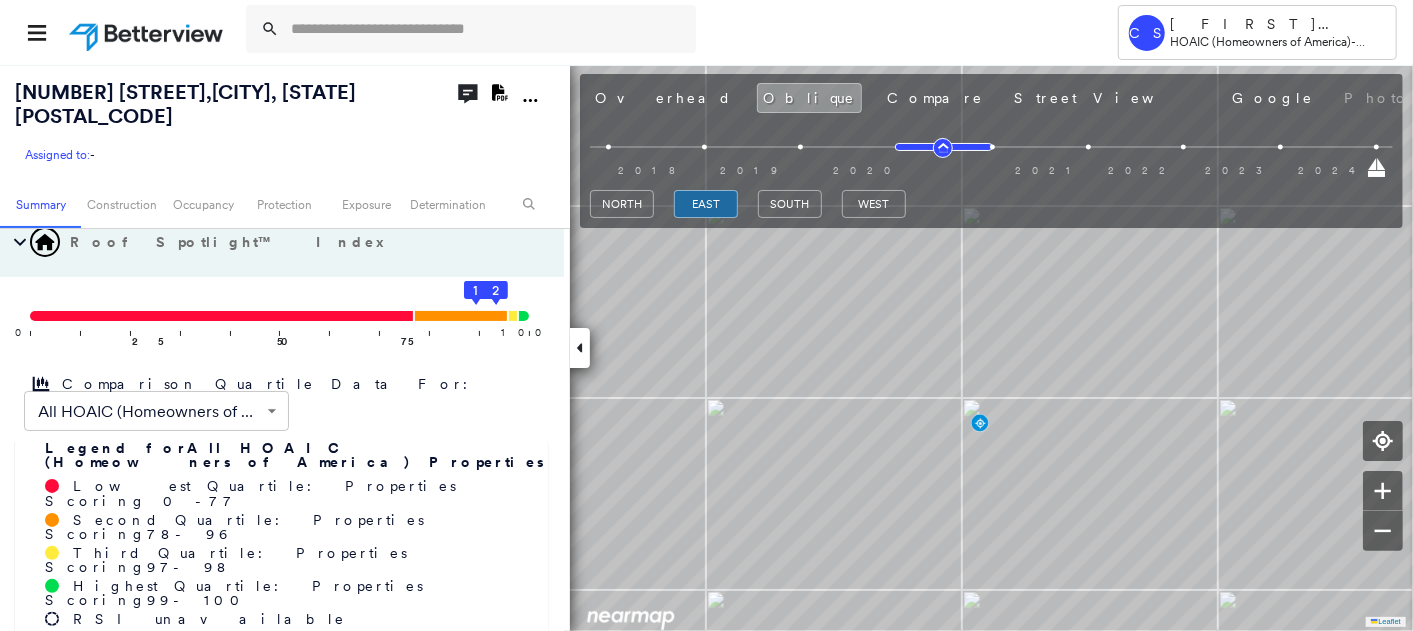 scroll, scrollTop: 555, scrollLeft: 0, axis: vertical 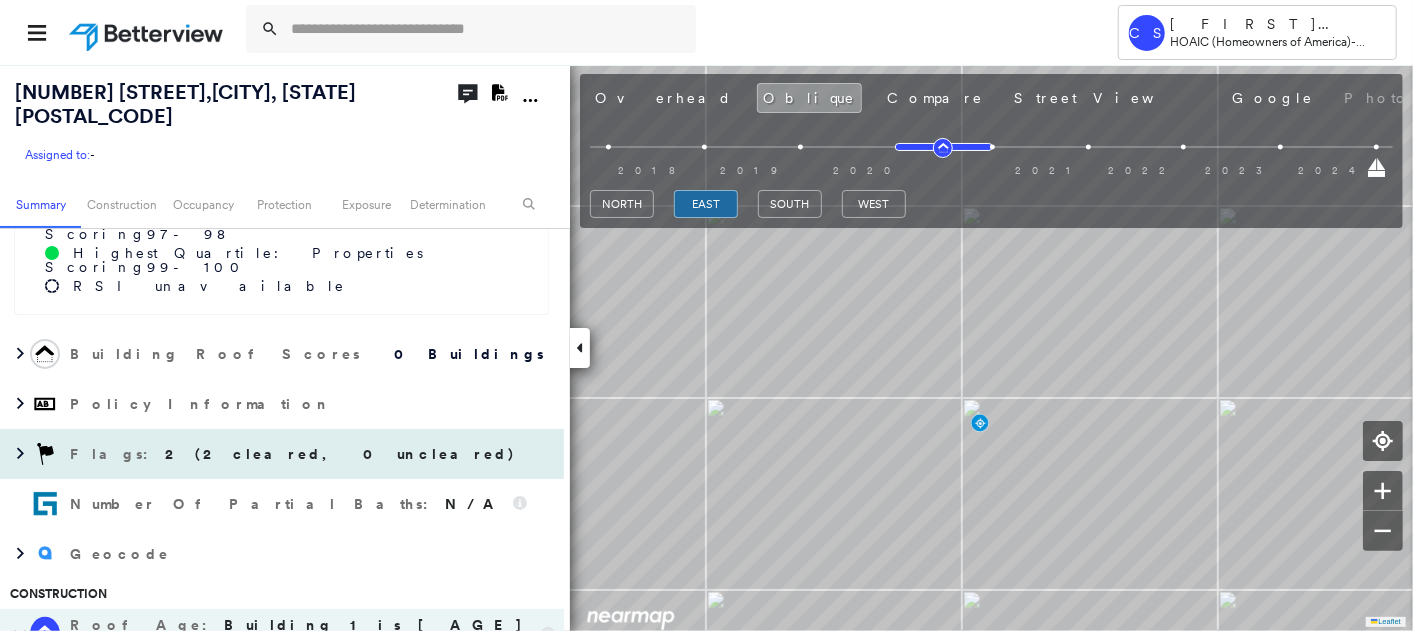 click on "2 (2 cleared, 0 uncleared)" at bounding box center [340, 454] 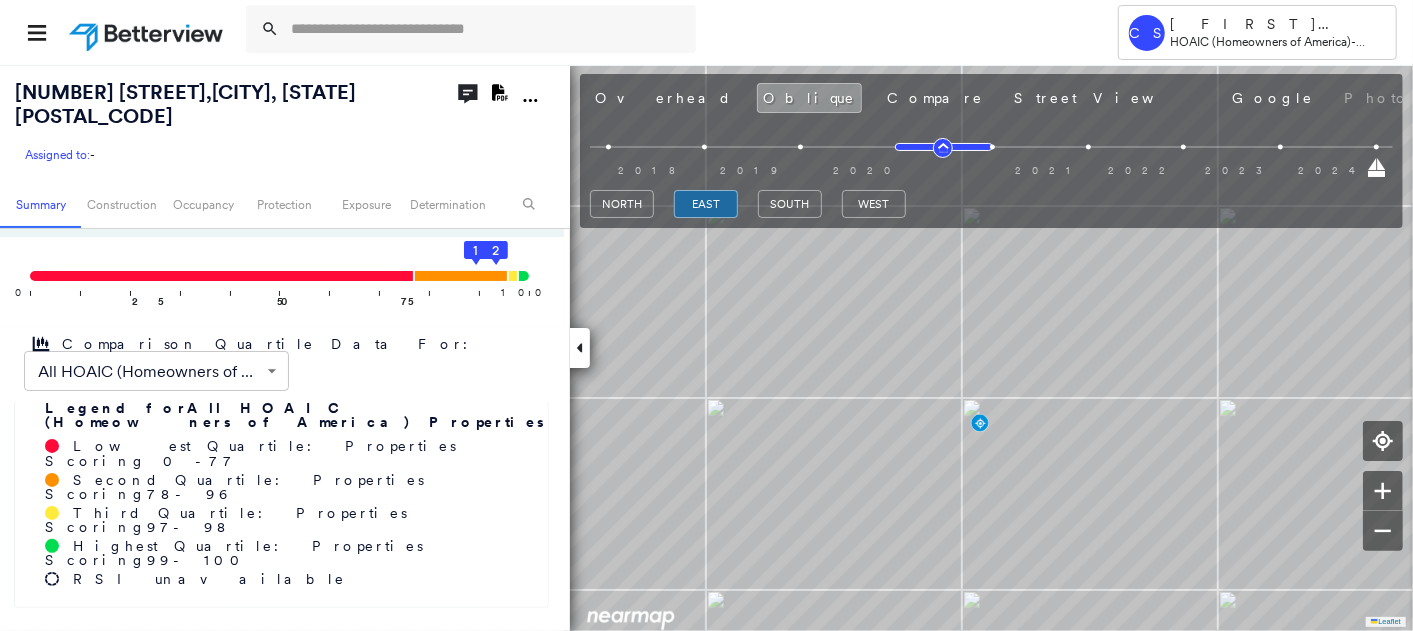 scroll, scrollTop: 707, scrollLeft: 0, axis: vertical 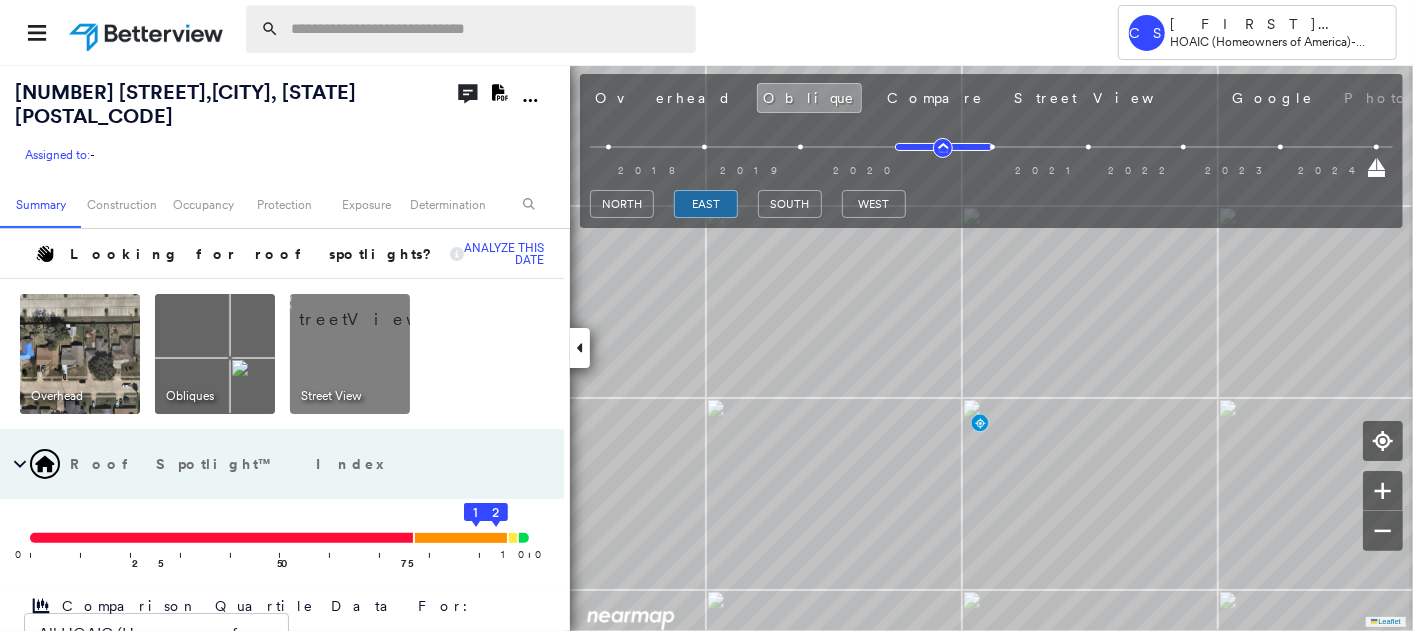 click at bounding box center (487, 29) 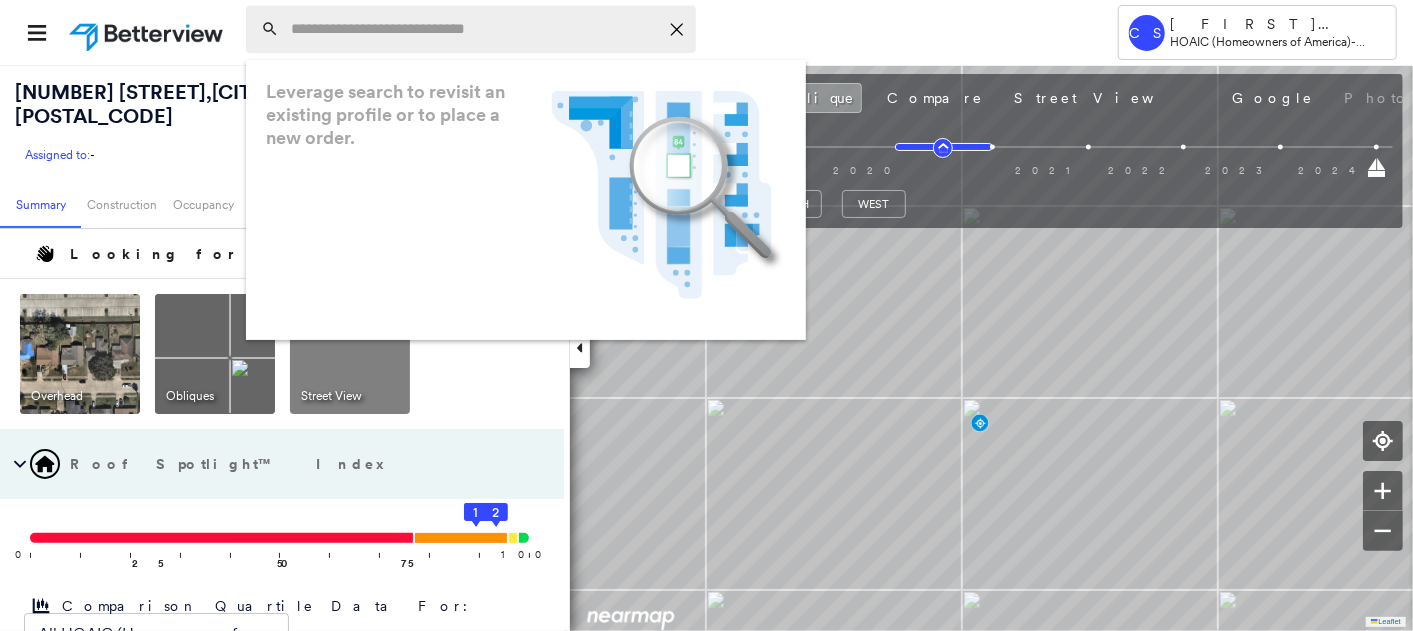 paste on "**********" 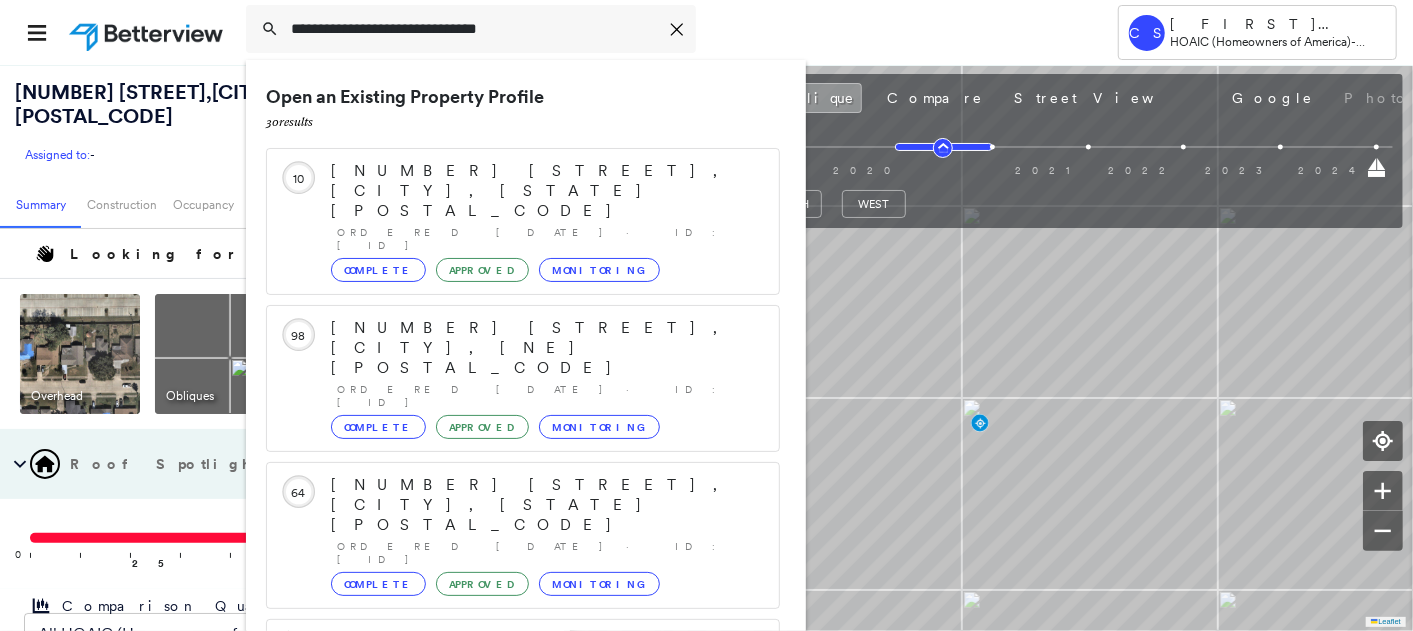 scroll, scrollTop: 205, scrollLeft: 0, axis: vertical 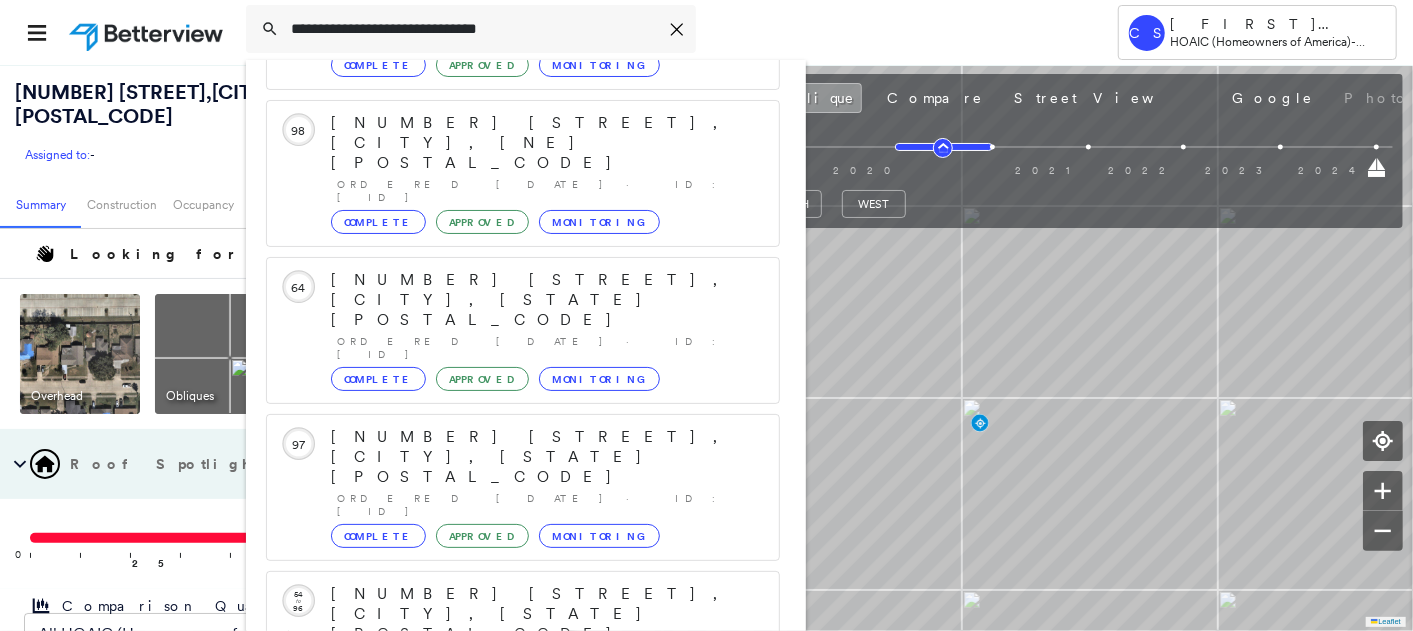 type on "**********" 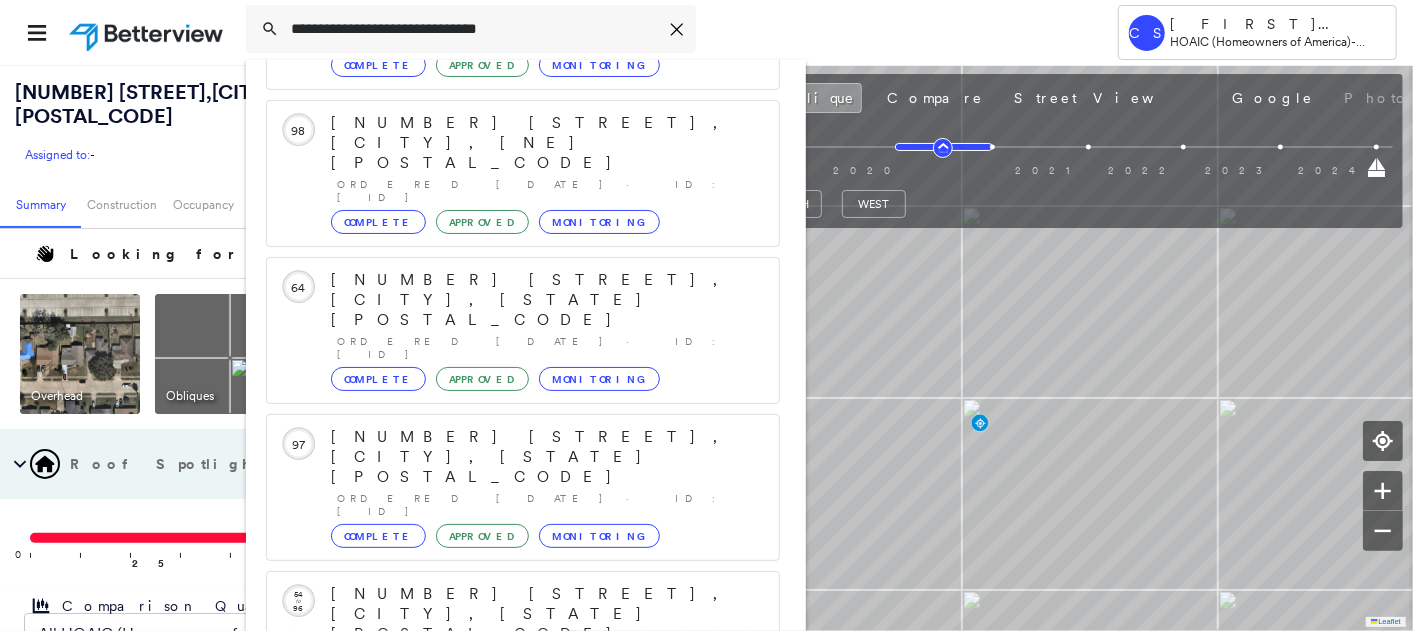 click on "[NUMBER] [STREET], [CITY], [STATE] [POSTAL_CODE] Group Created with Sketch." at bounding box center [523, 906] 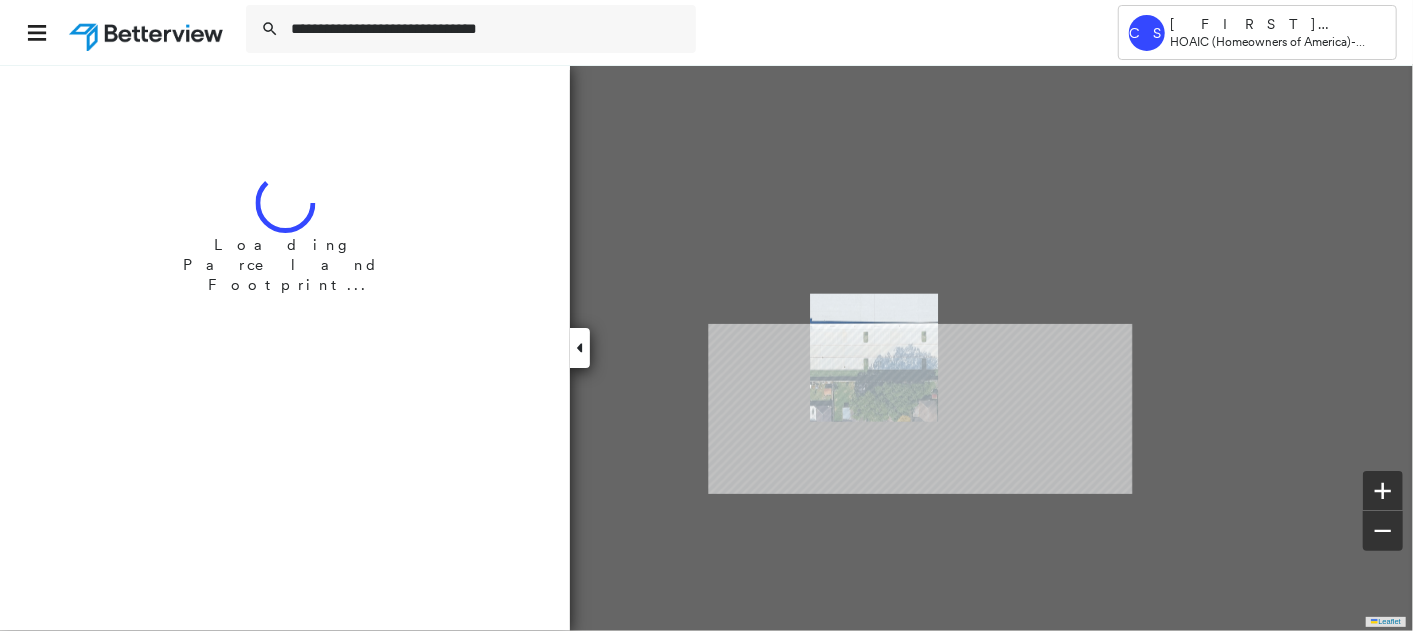 type 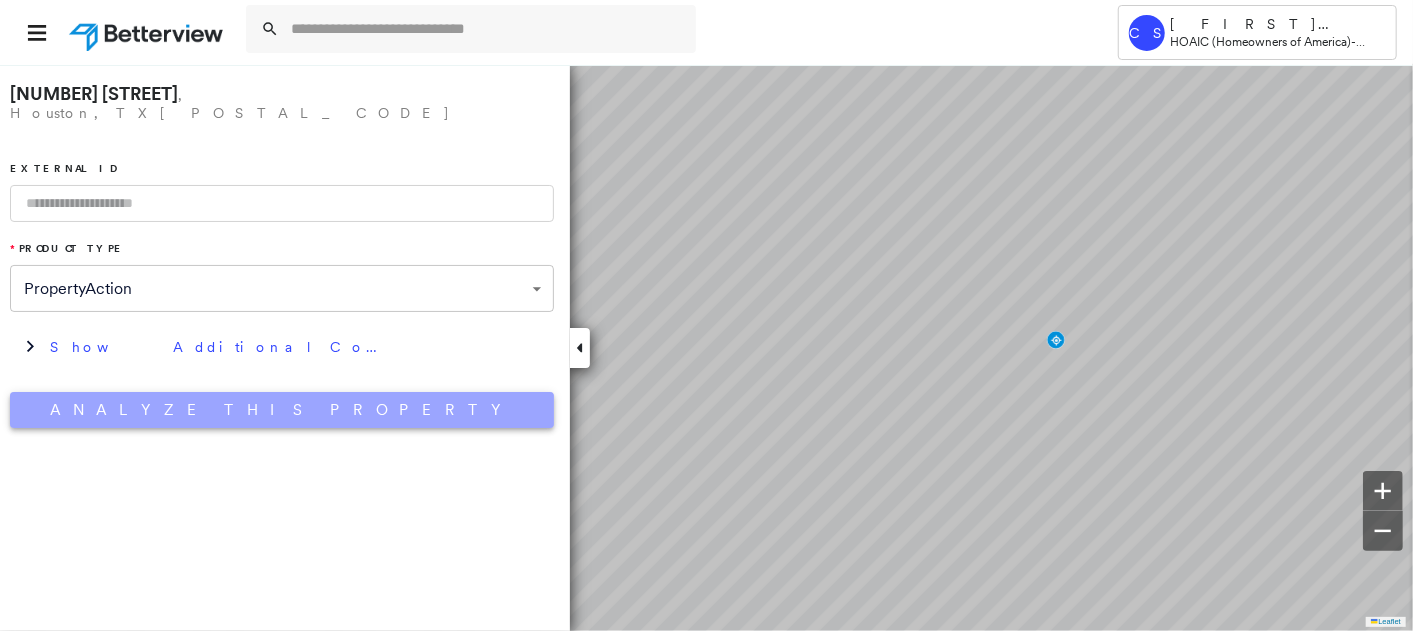 click on "Analyze This Property" at bounding box center [282, 410] 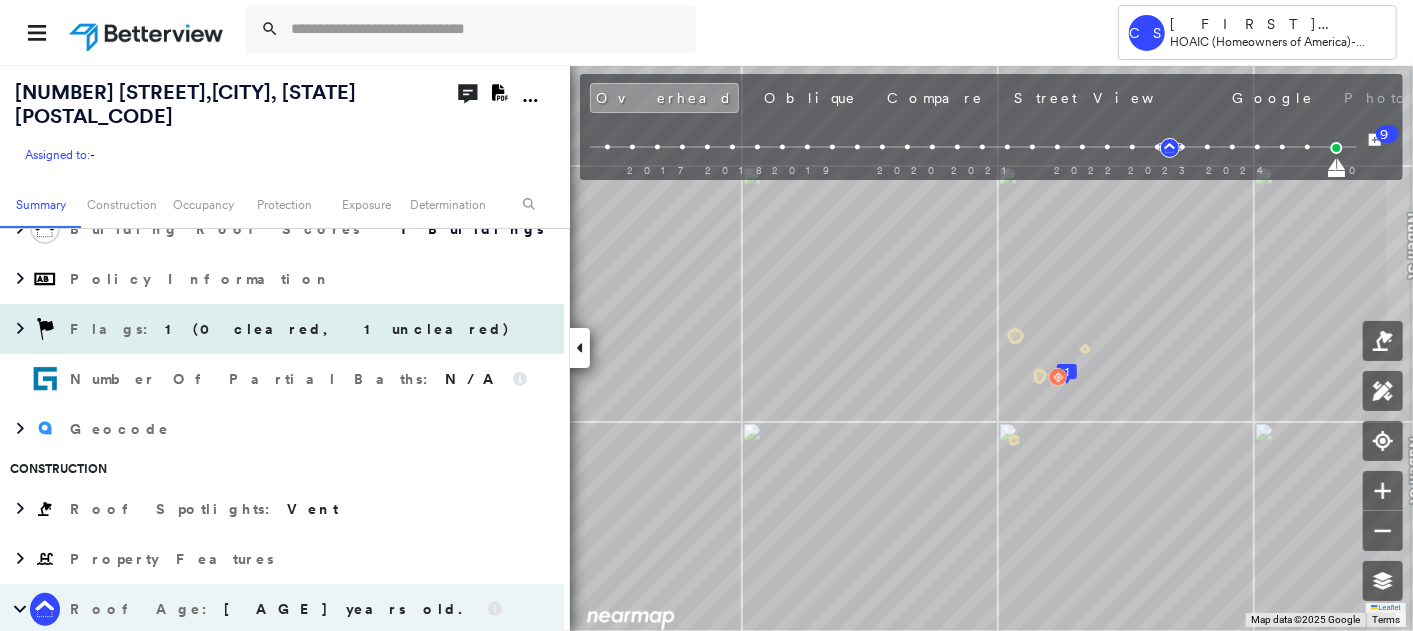 click on "1 (0 cleared, 1 uncleared)" at bounding box center [338, 329] 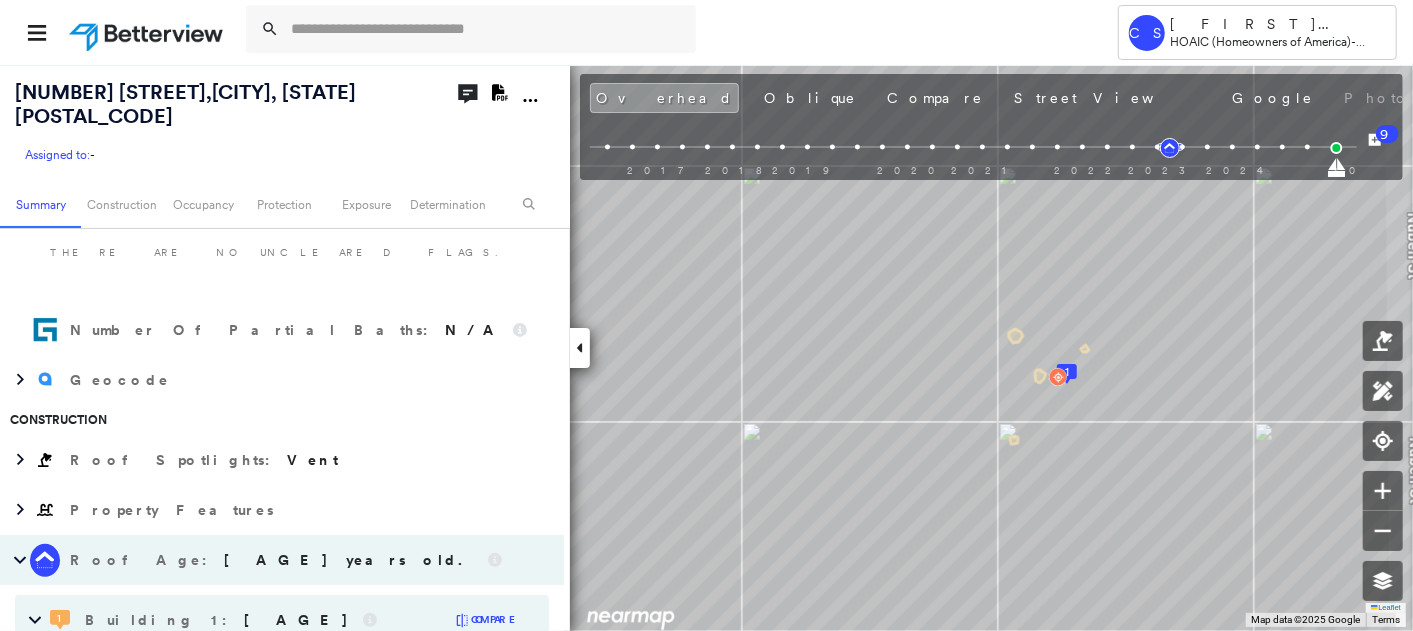 scroll, scrollTop: 485, scrollLeft: 0, axis: vertical 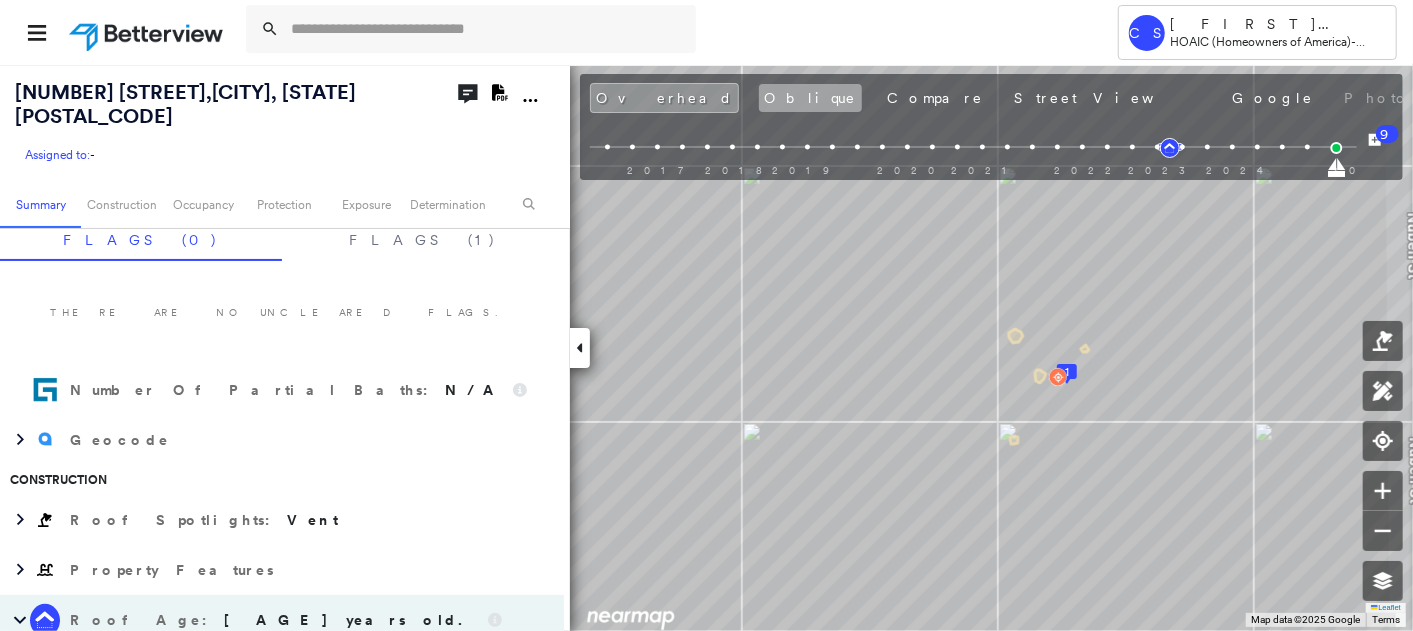 click on "Oblique" at bounding box center (810, 98) 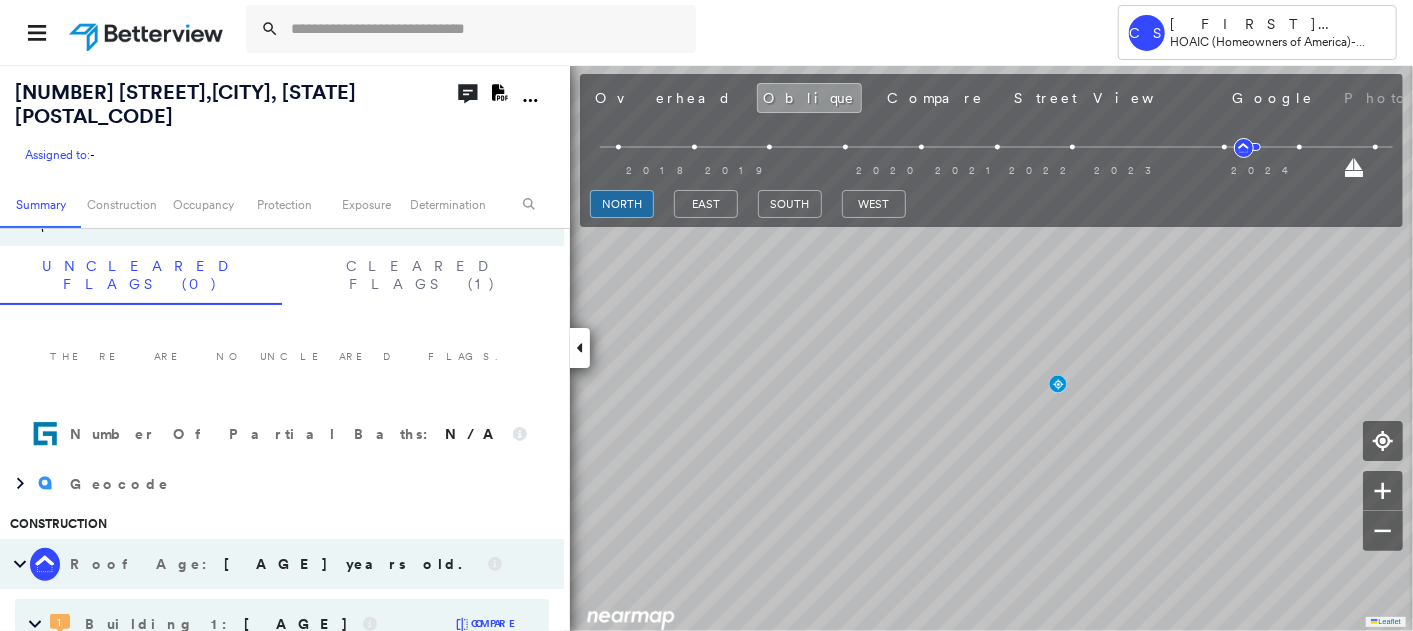 scroll, scrollTop: 535, scrollLeft: 0, axis: vertical 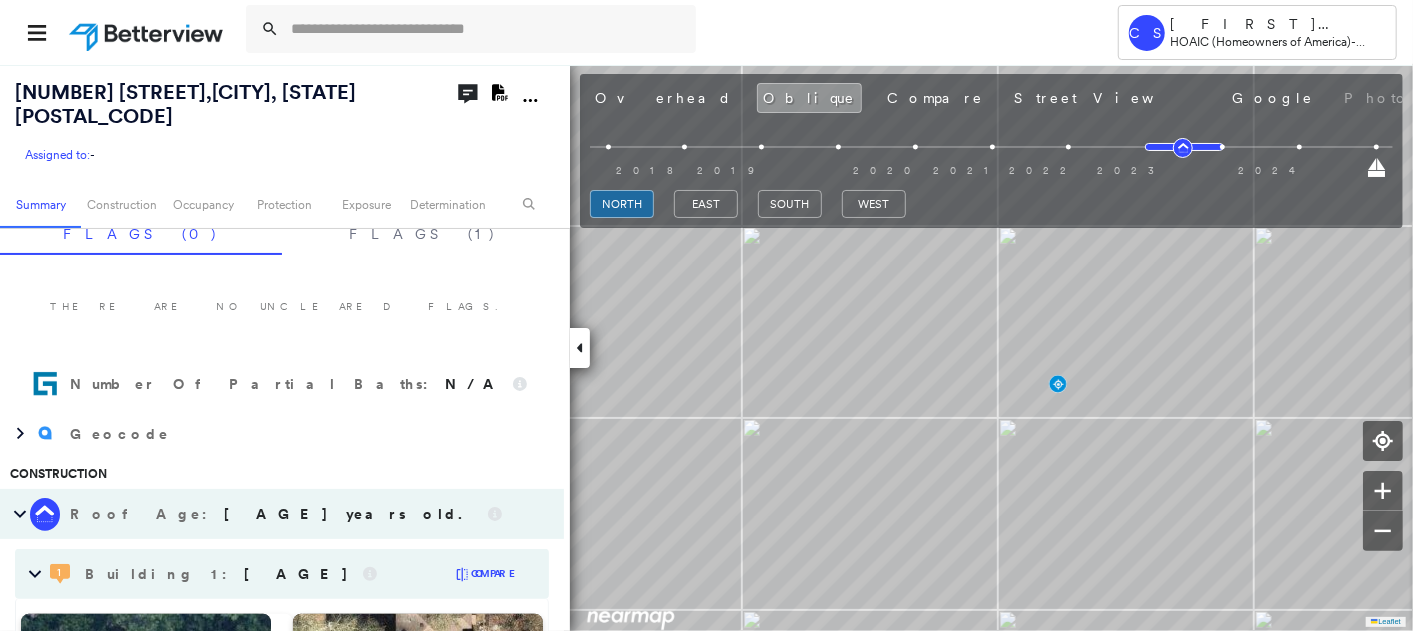 type 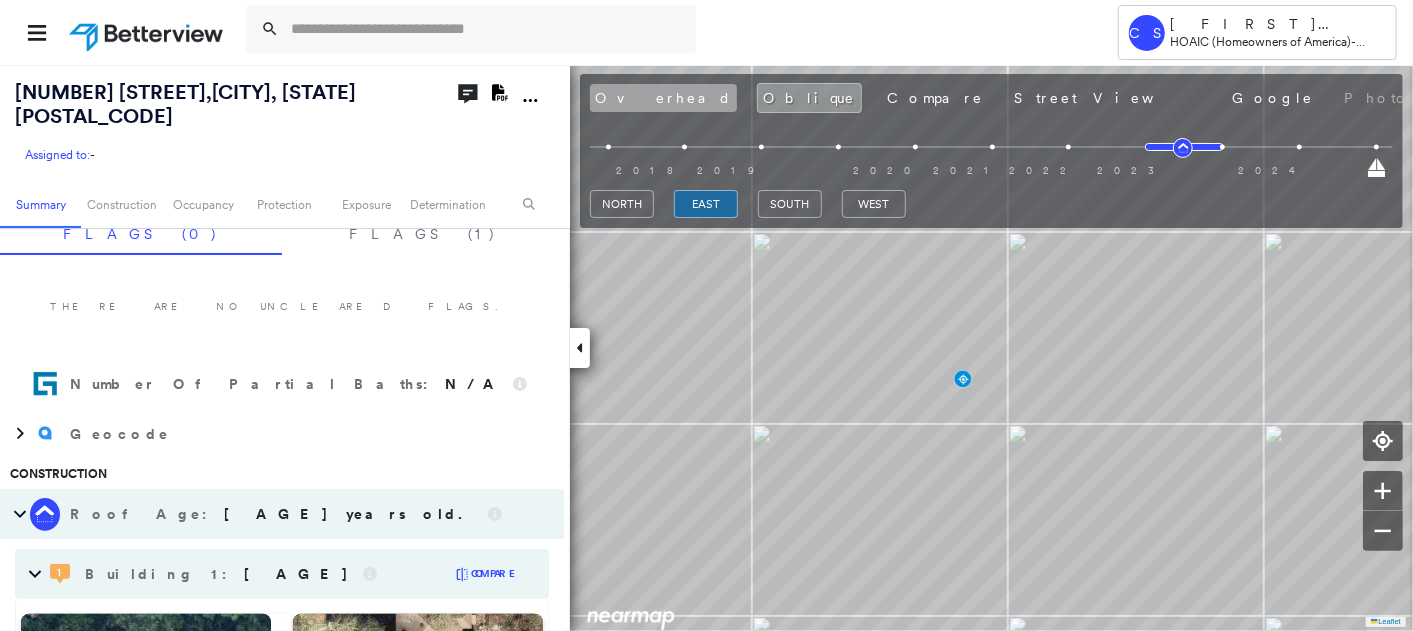 type 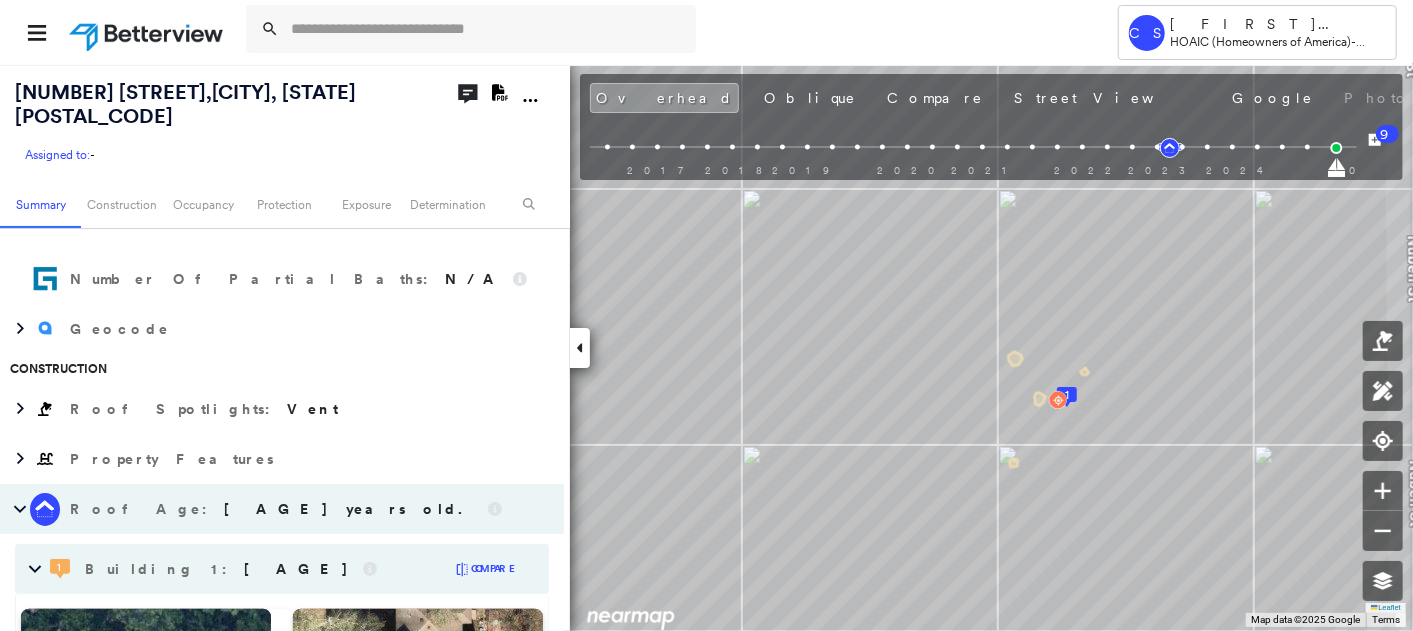 scroll, scrollTop: 1040, scrollLeft: 0, axis: vertical 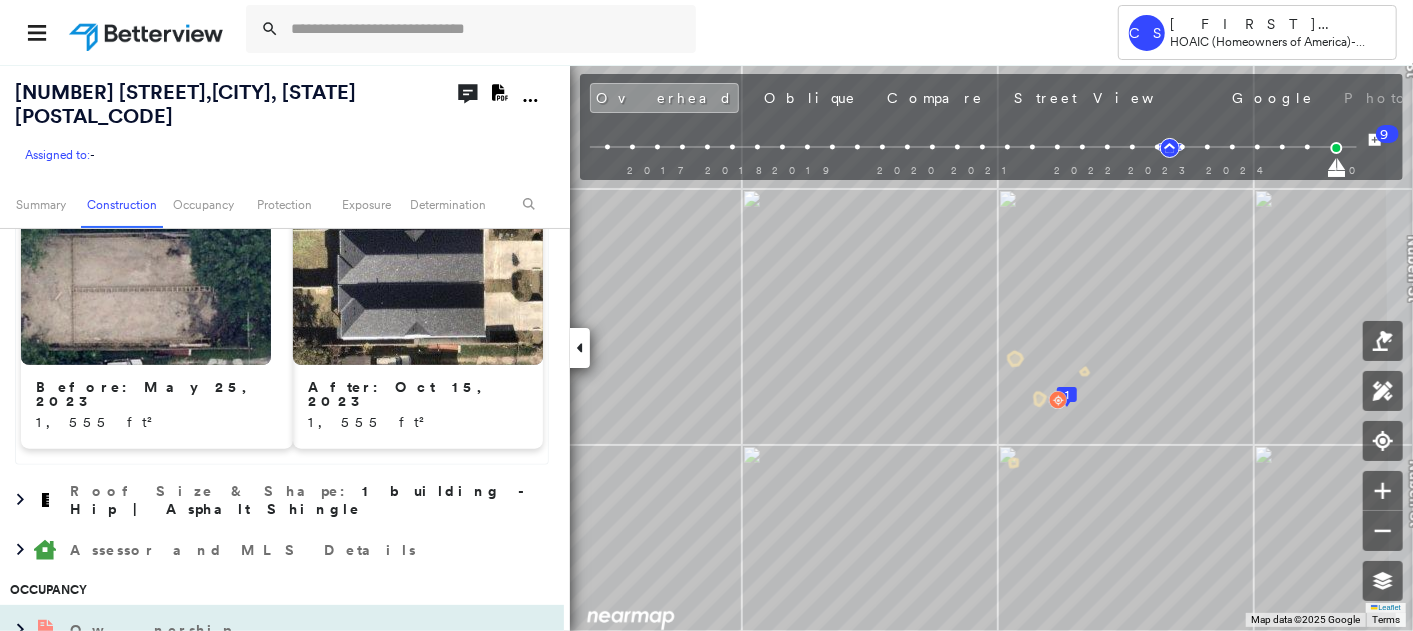 click on "Ownership" at bounding box center (152, 630) 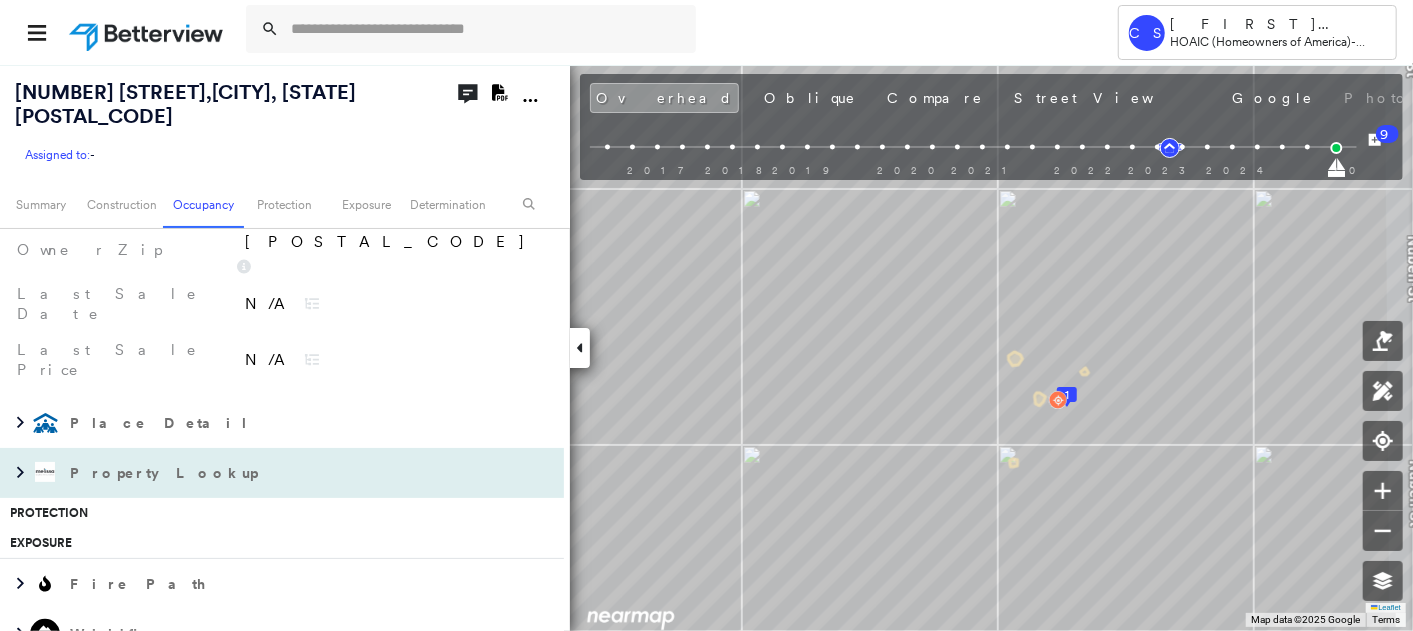 scroll, scrollTop: 1596, scrollLeft: 0, axis: vertical 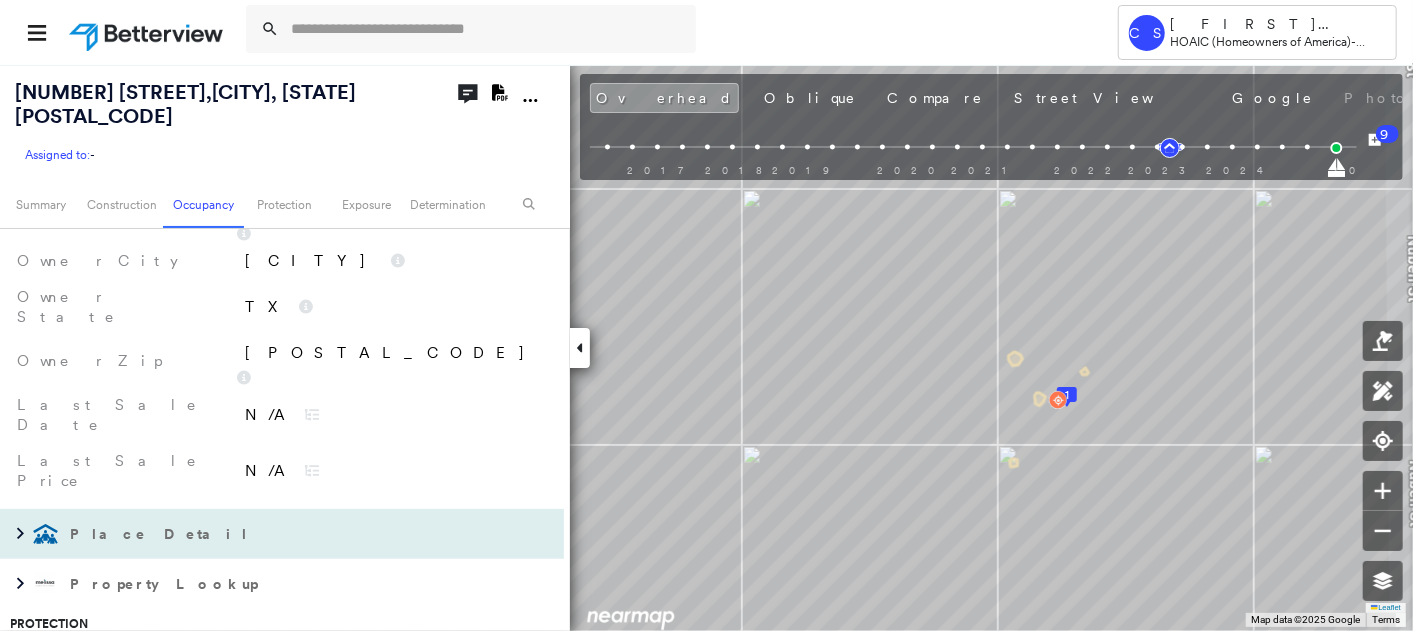 click on "Place Detail" at bounding box center (262, 534) 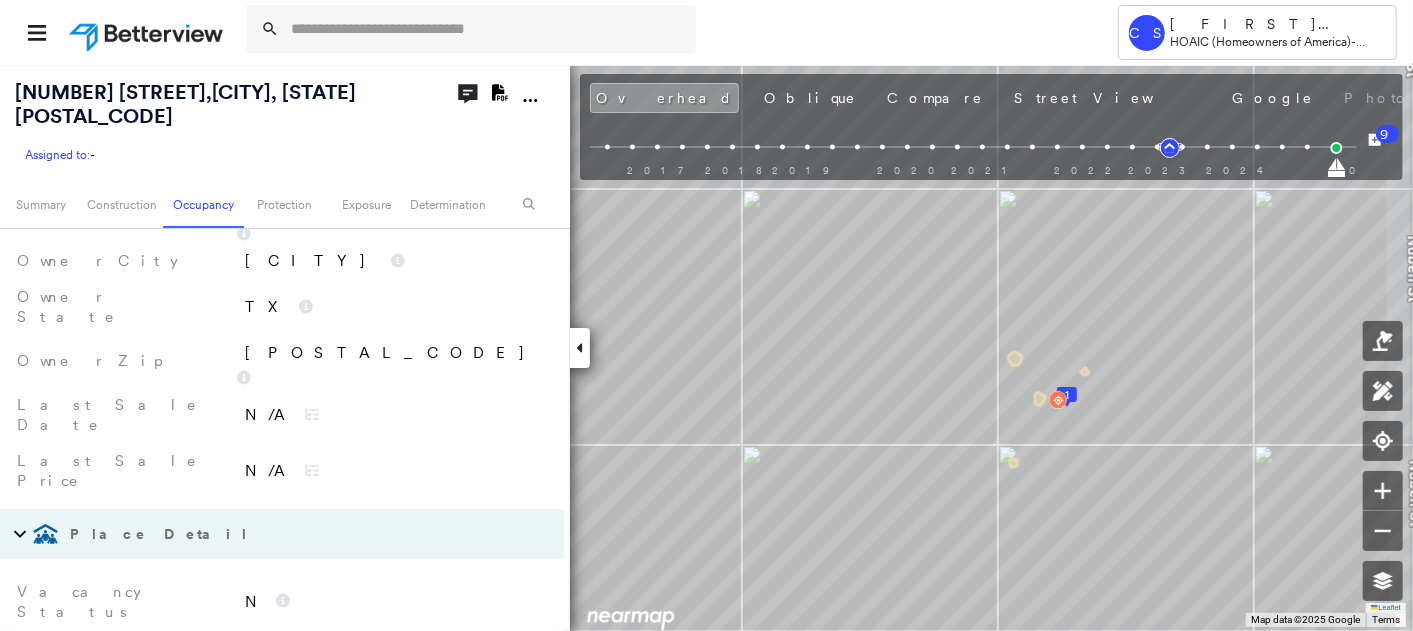 click on "Property Lookup" at bounding box center [166, 706] 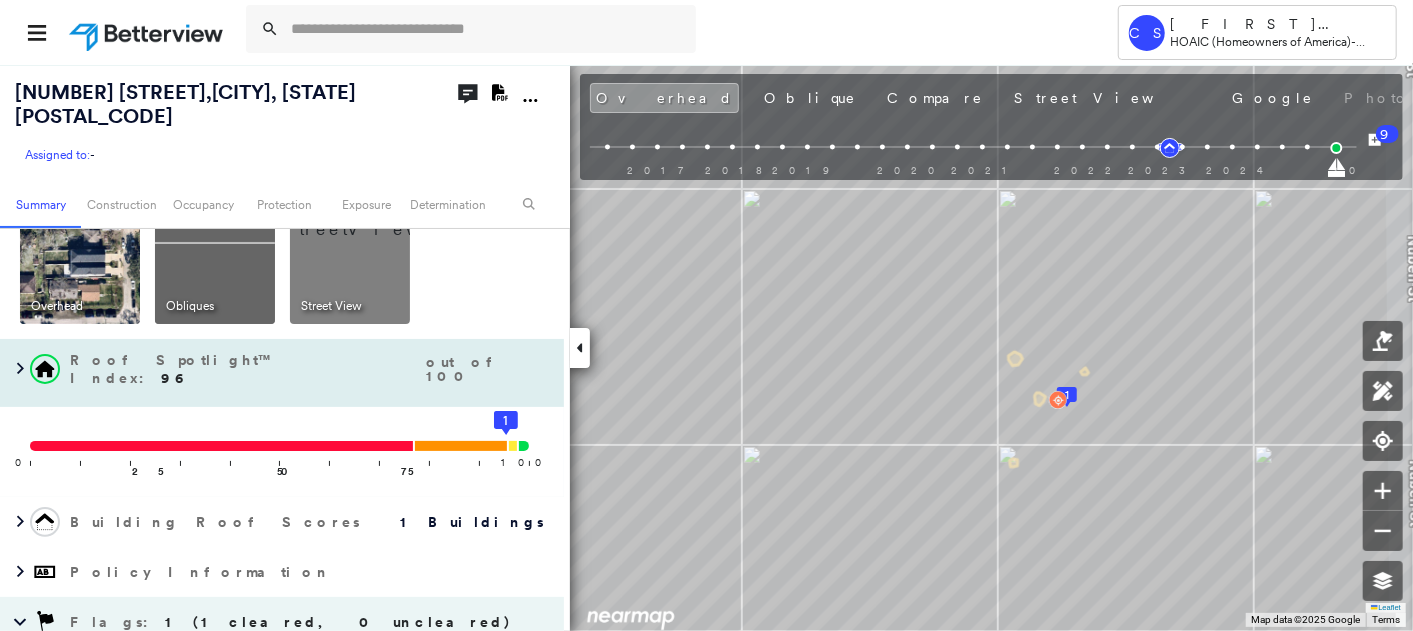 scroll, scrollTop: 0, scrollLeft: 0, axis: both 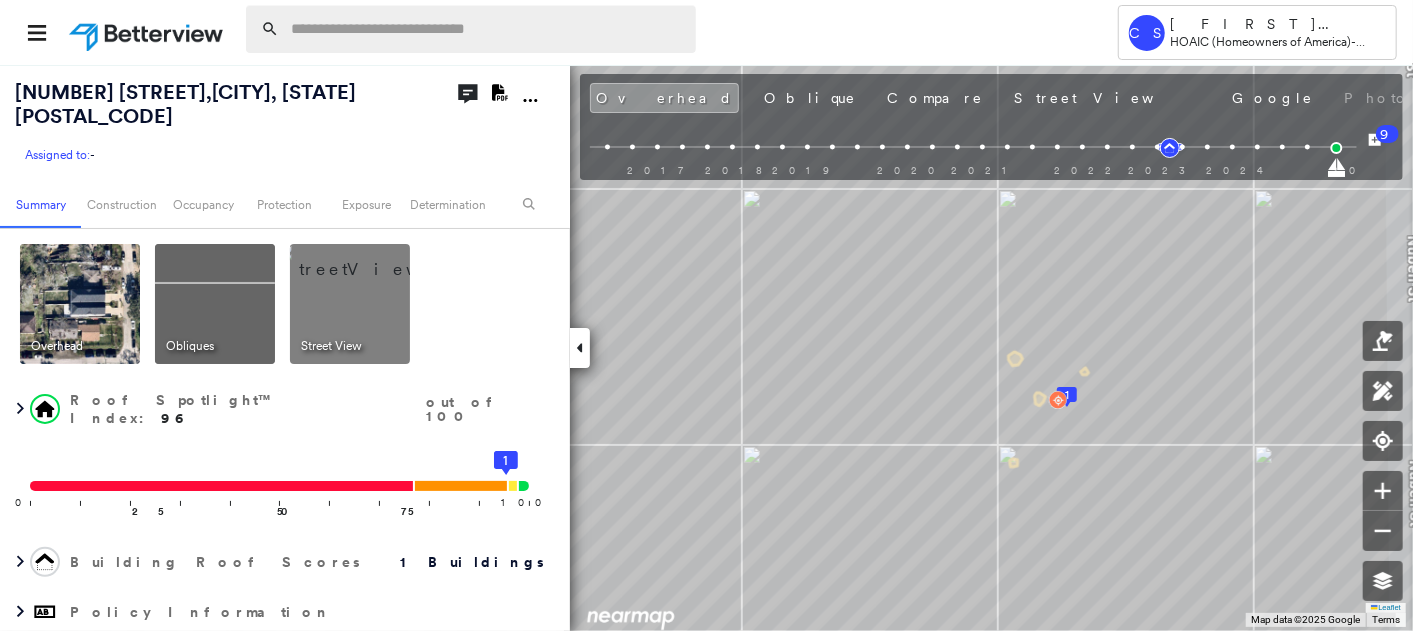 click at bounding box center (487, 29) 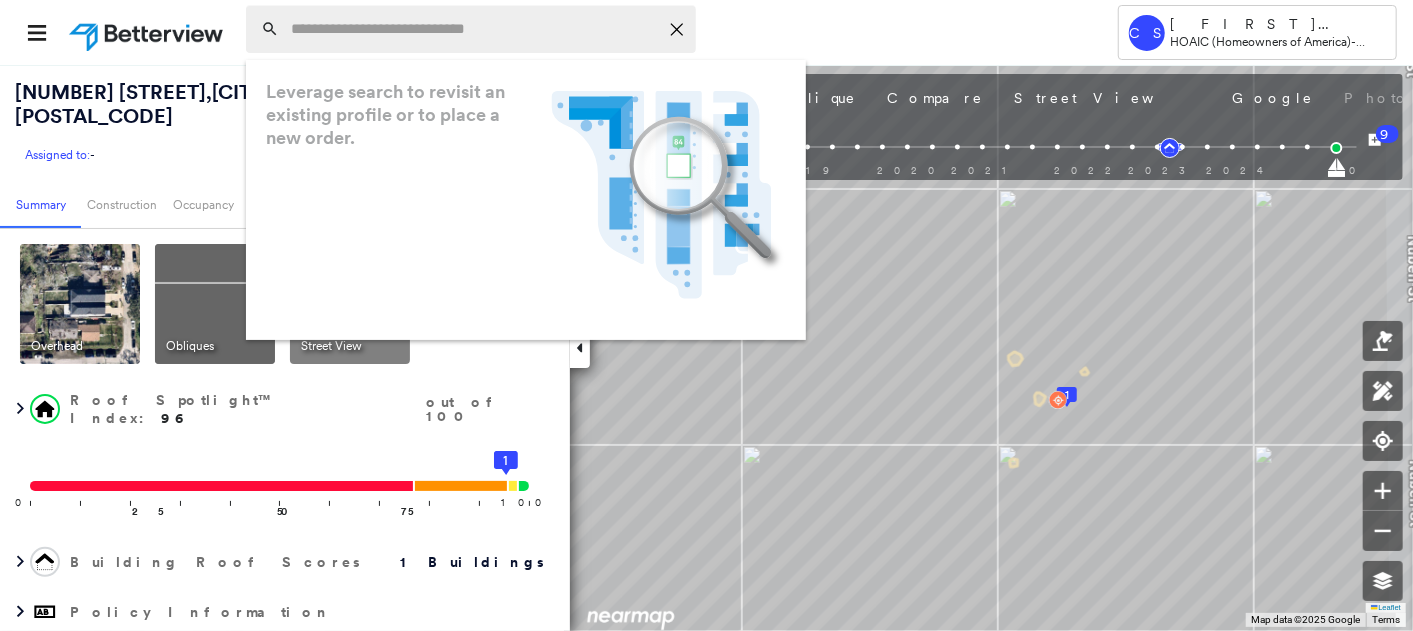 paste on "**********" 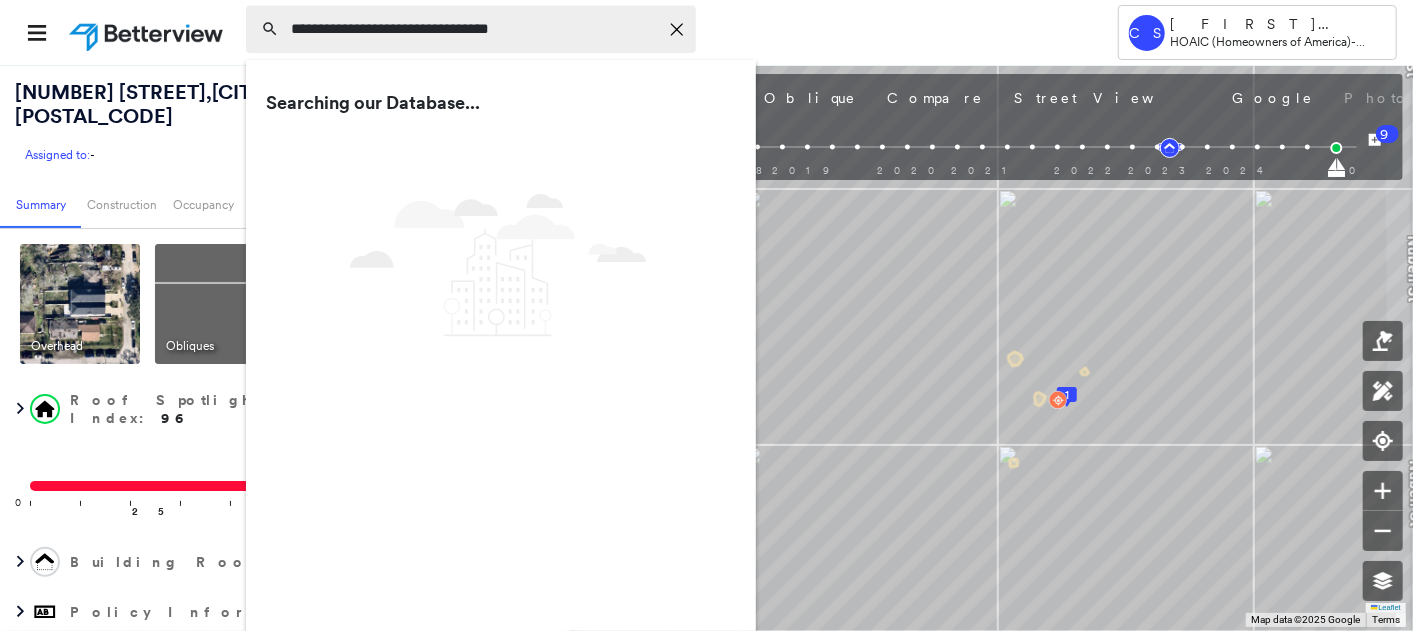 type on "**********" 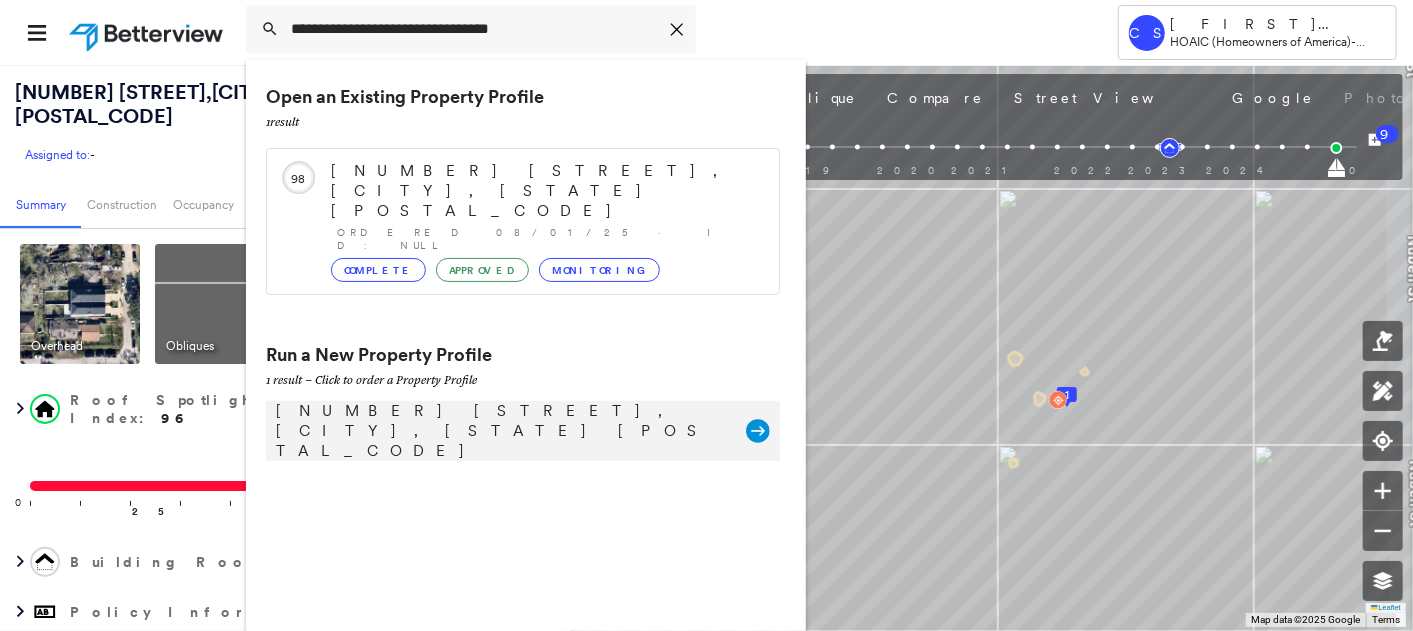 click on "[NUMBER] [STREET], [CITY], [STATE] [POSTAL_CODE]" at bounding box center [501, 431] 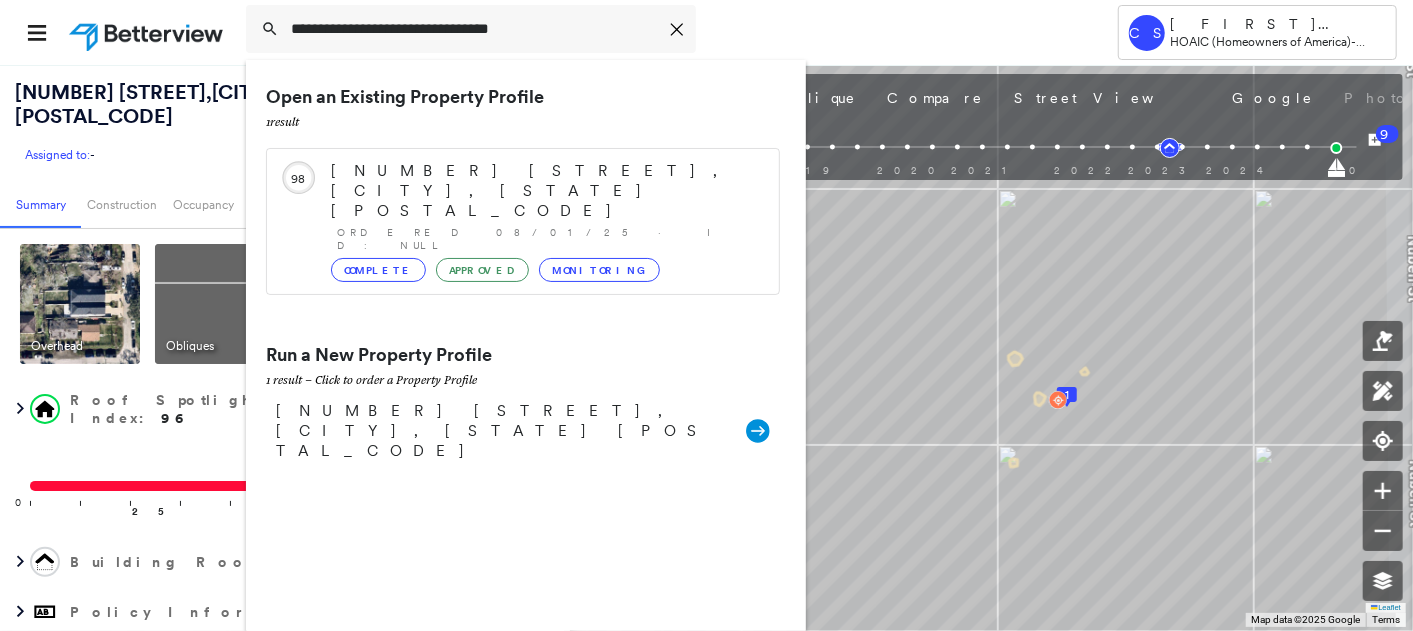 type 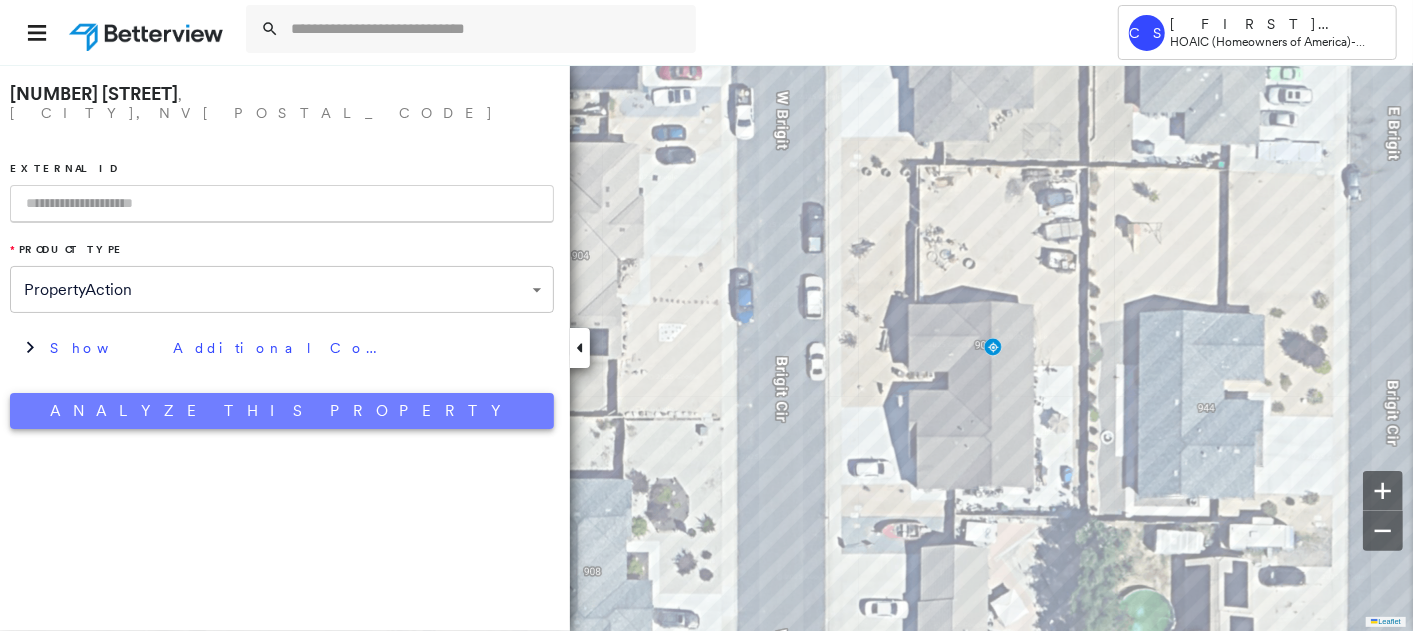 type 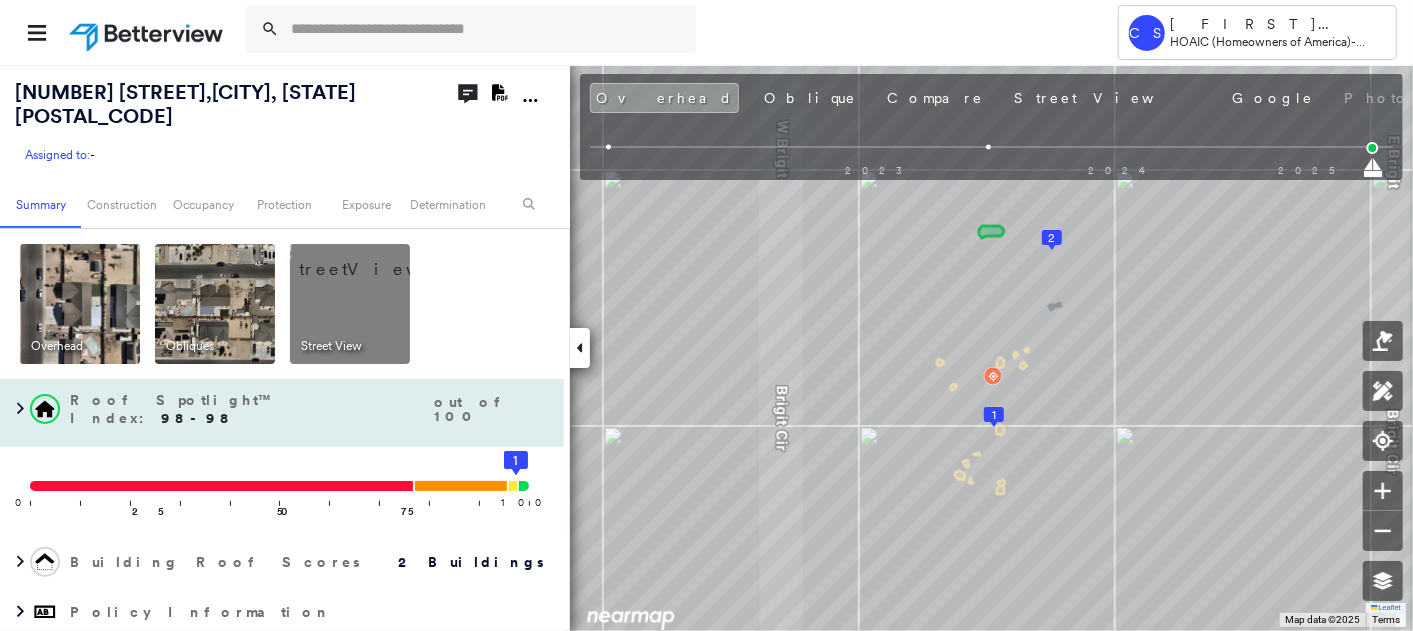 scroll, scrollTop: 111, scrollLeft: 0, axis: vertical 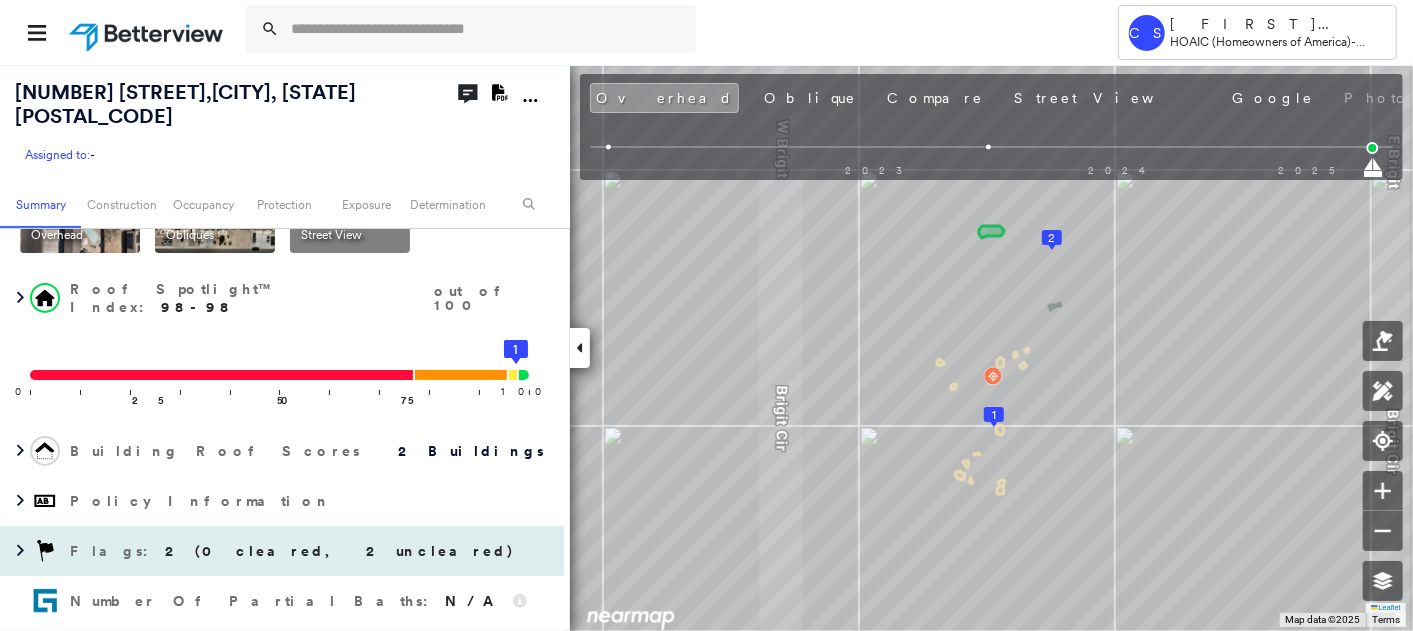 click on "2 (0 cleared, 2 uncleared)" at bounding box center (340, 551) 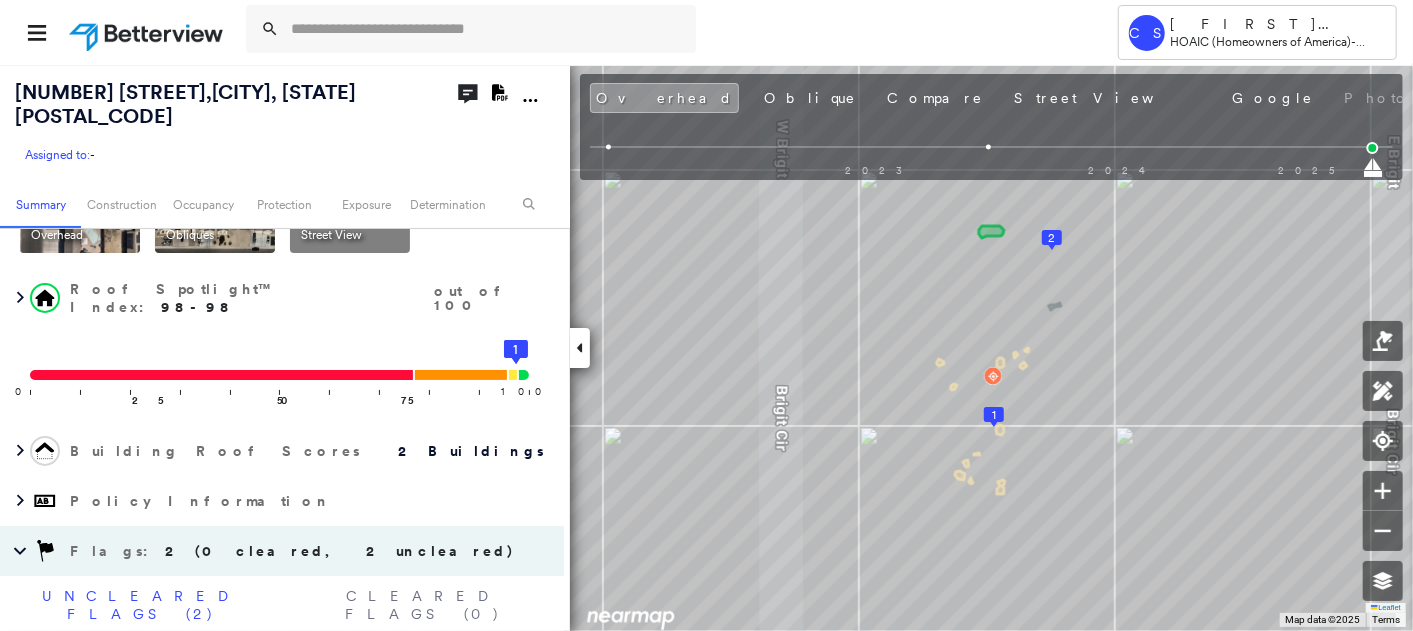 scroll, scrollTop: 444, scrollLeft: 0, axis: vertical 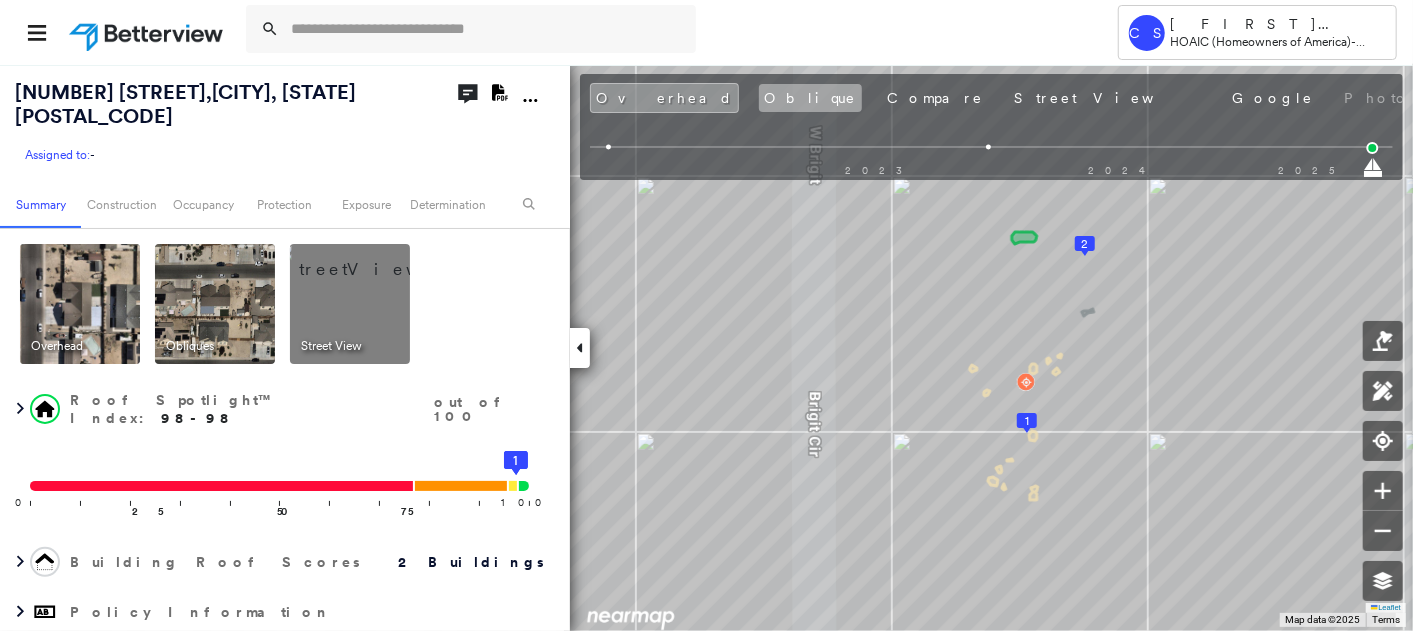 click on "Oblique" at bounding box center (810, 98) 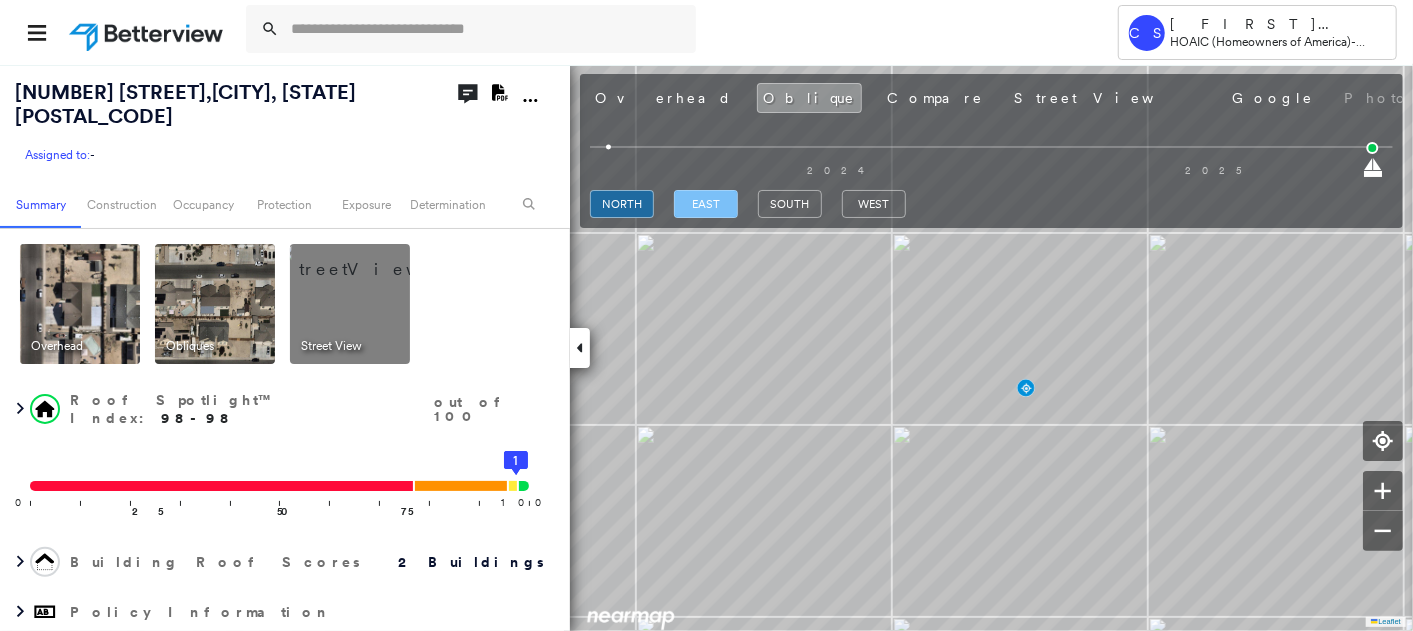 click on "east" at bounding box center [706, 204] 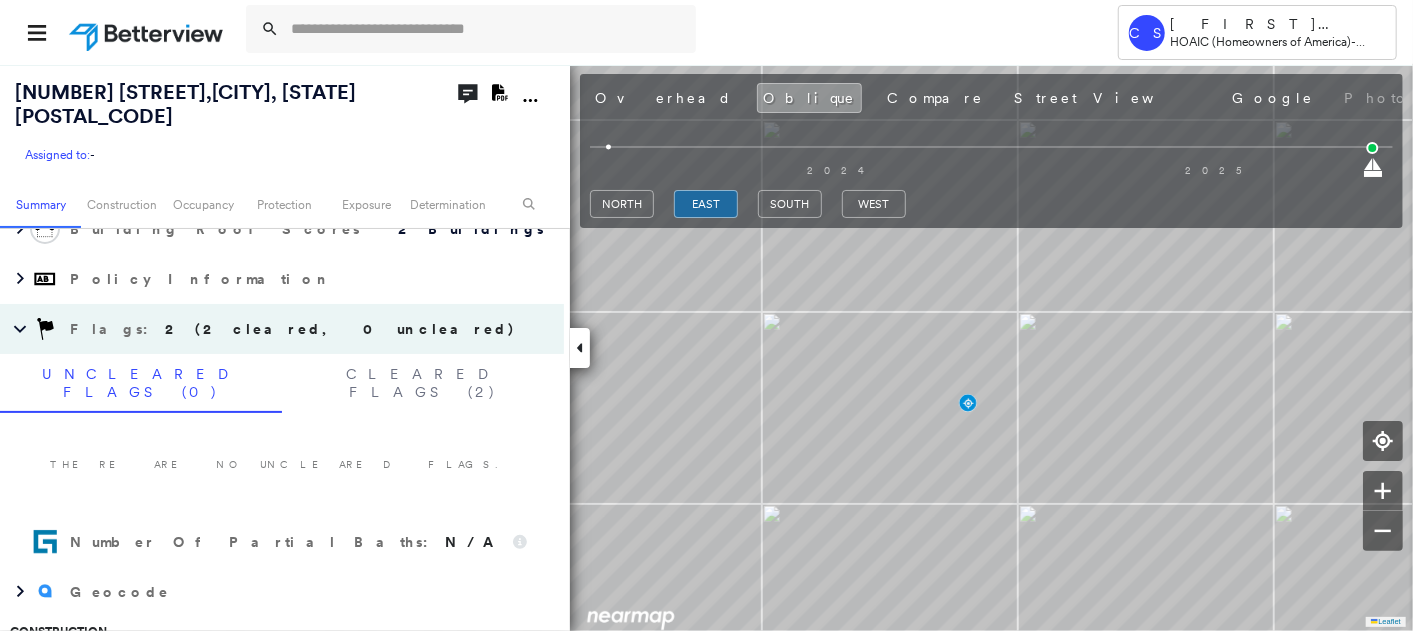 scroll, scrollTop: 0, scrollLeft: 0, axis: both 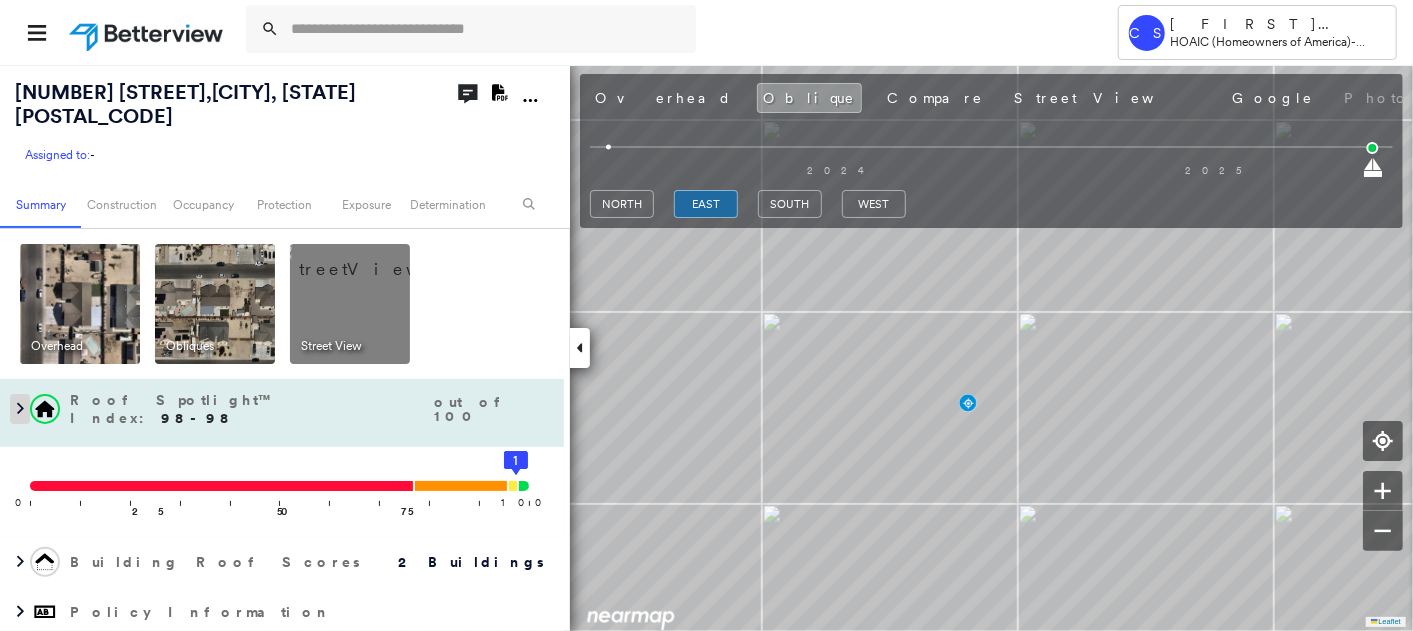 type 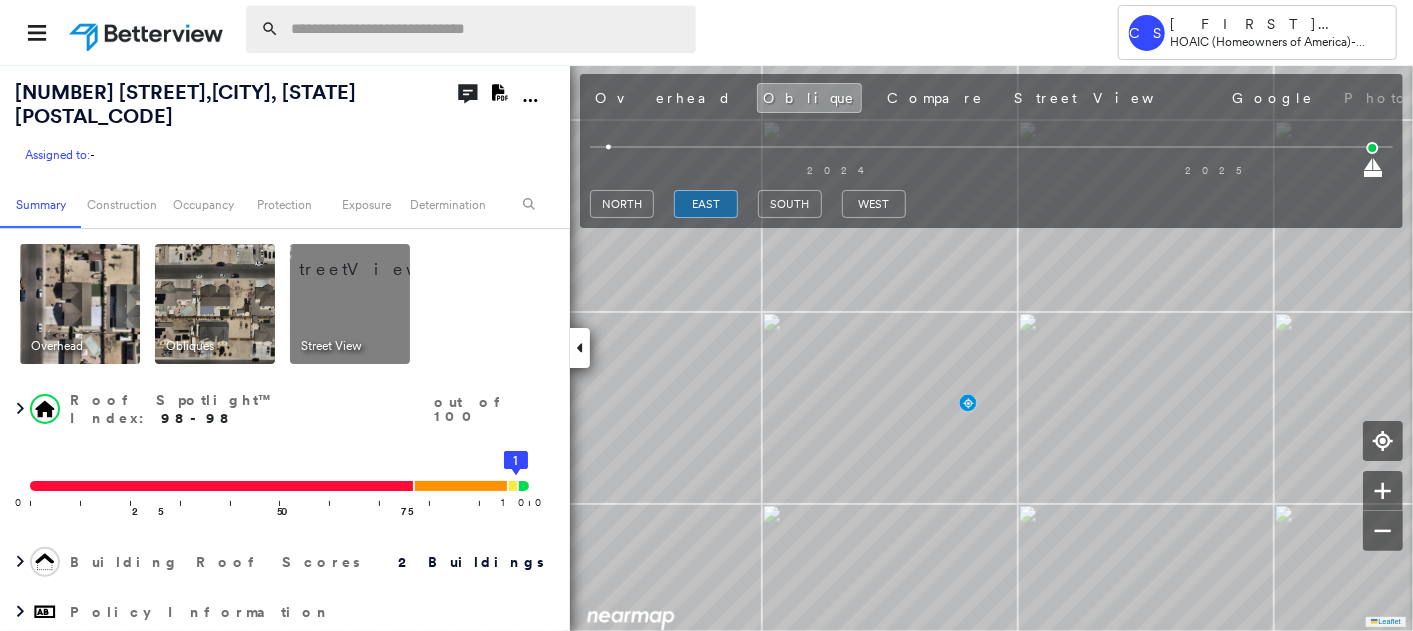 click at bounding box center [487, 29] 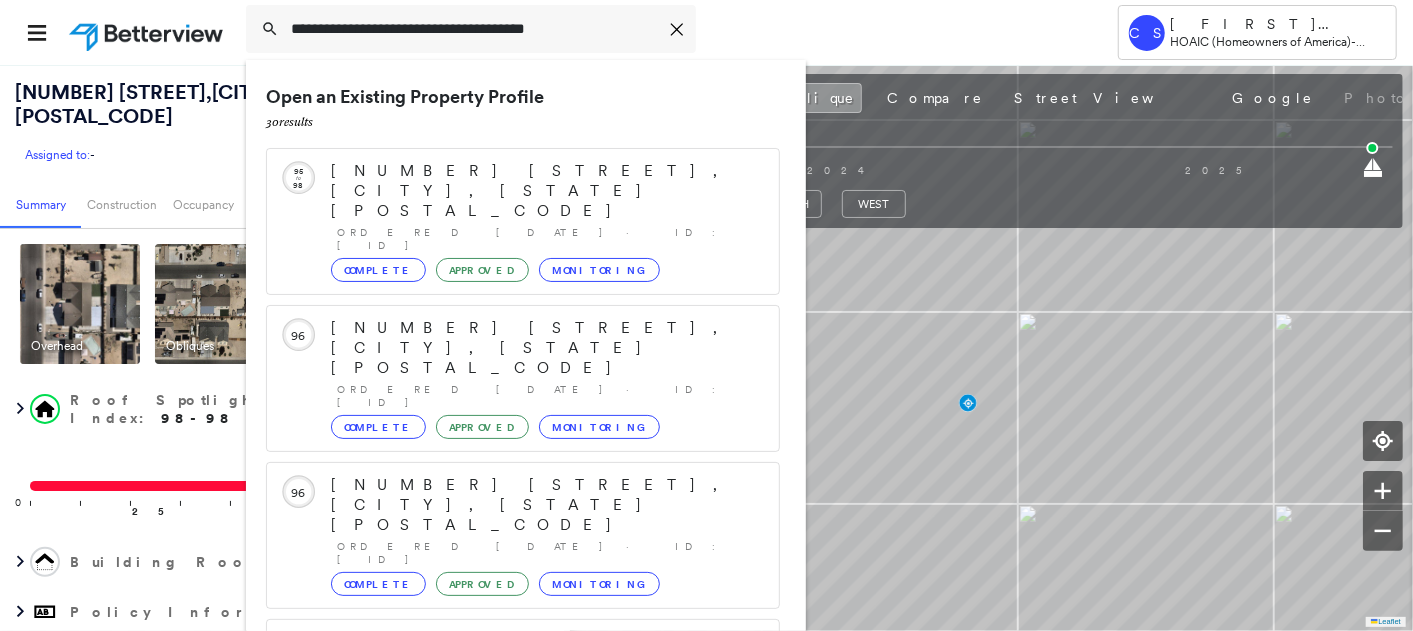 scroll, scrollTop: 205, scrollLeft: 0, axis: vertical 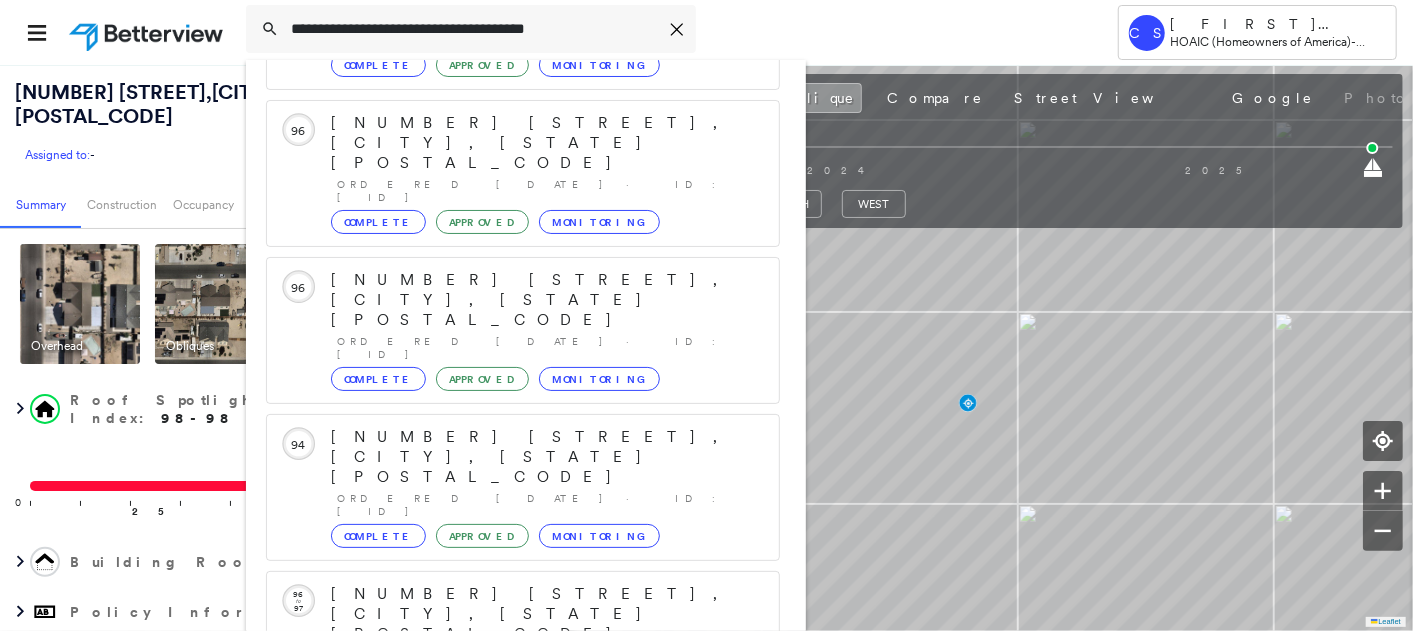 type on "**********" 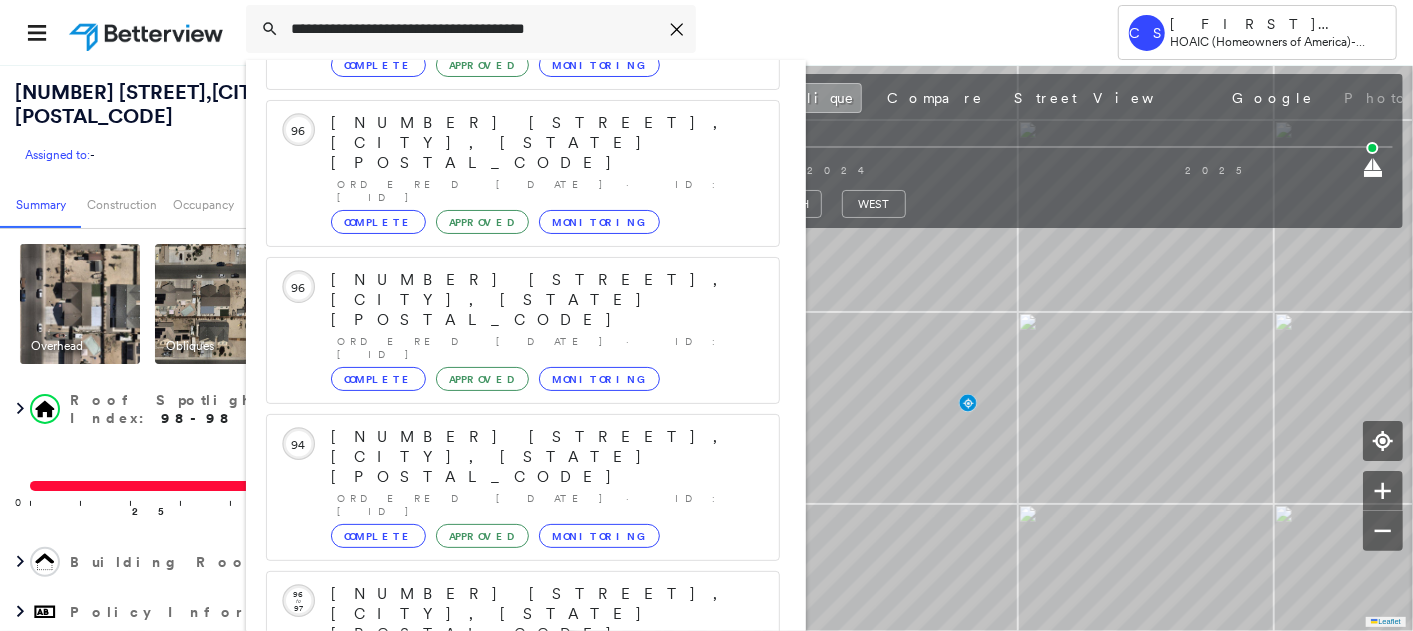 click on "[NUMBER] [STREET], [CITY], [STATE] [POSTAL_CODE] Group Created with Sketch." at bounding box center [523, 906] 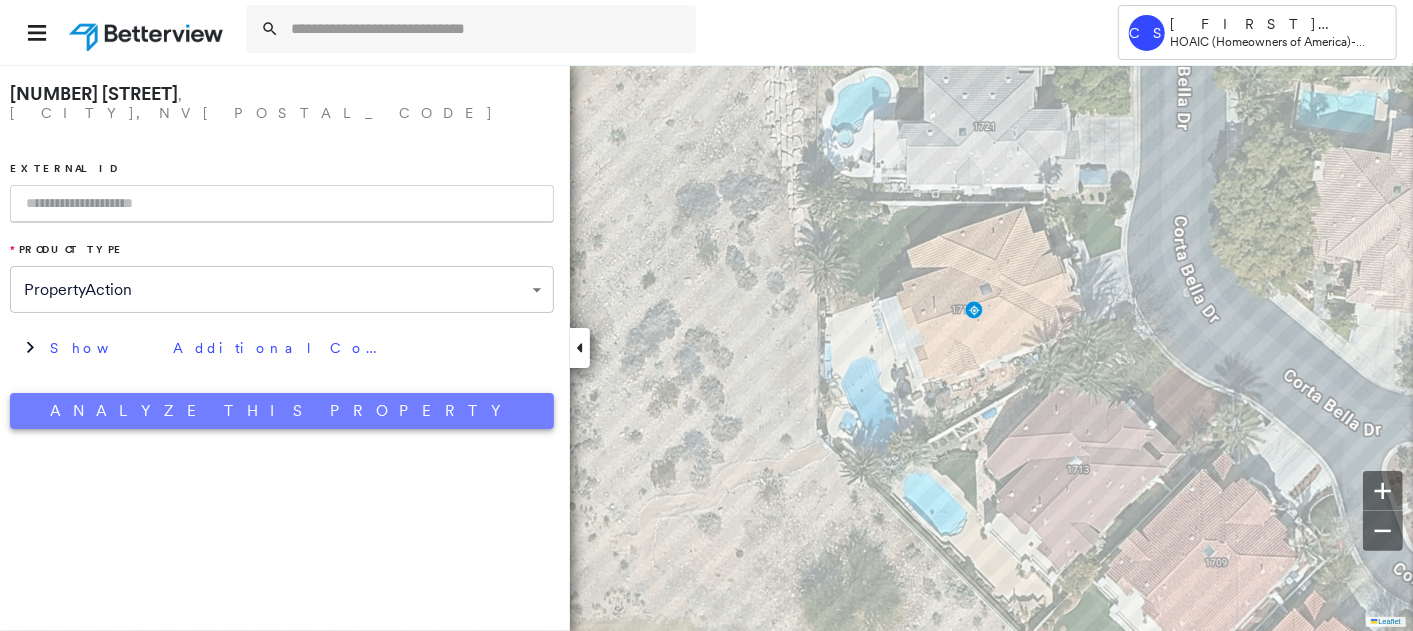 click on "Analyze This Property" at bounding box center [282, 411] 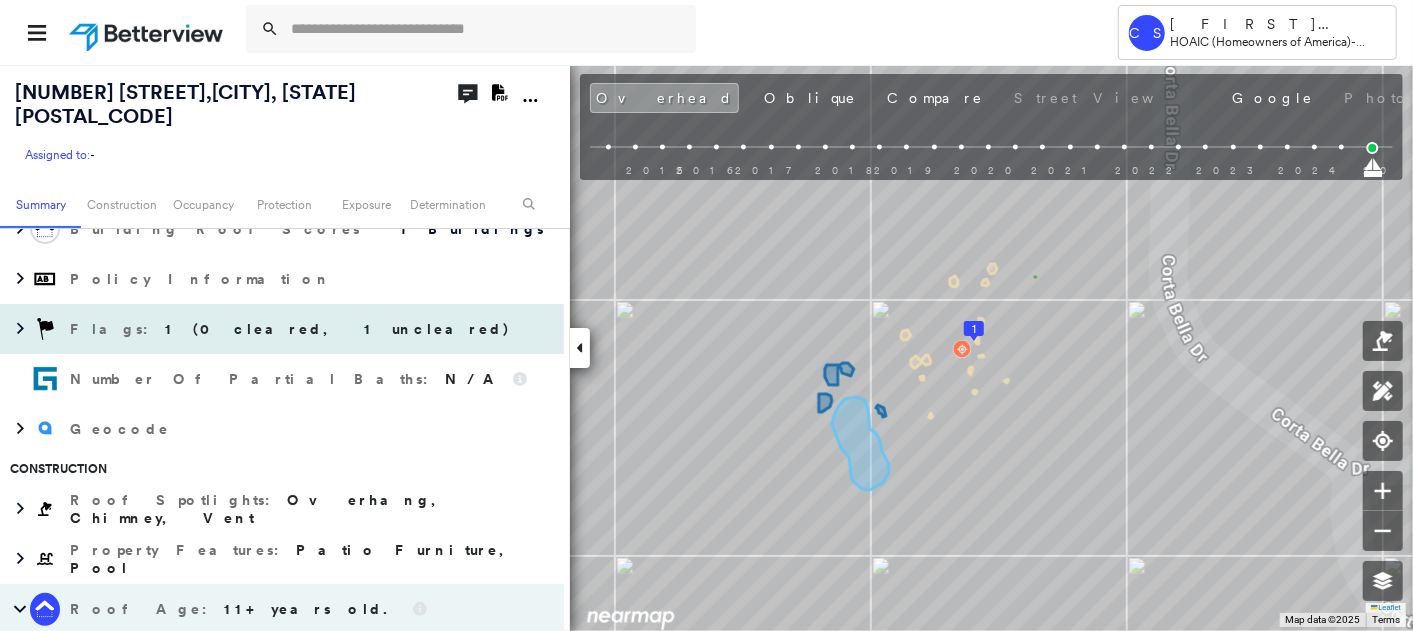 click on "Flags :  1 (0 cleared, 1 uncleared)" at bounding box center [282, 329] 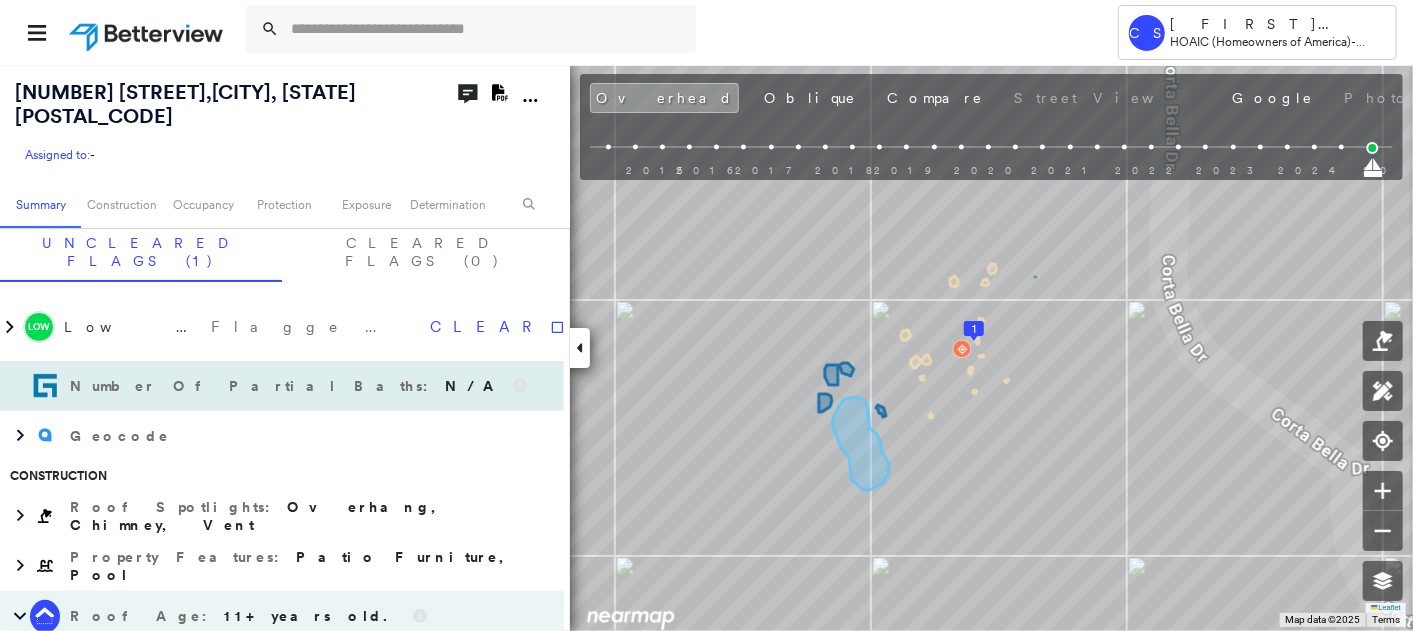 scroll, scrollTop: 471, scrollLeft: 0, axis: vertical 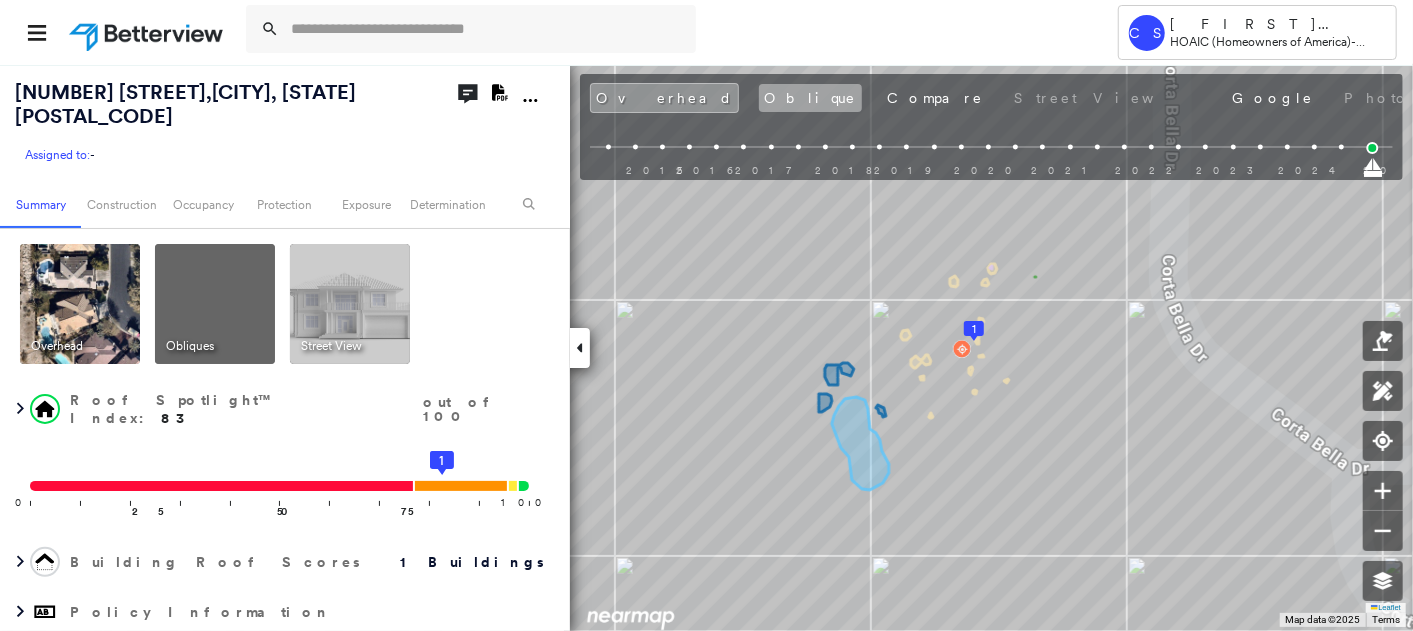 click on "Oblique" at bounding box center [810, 98] 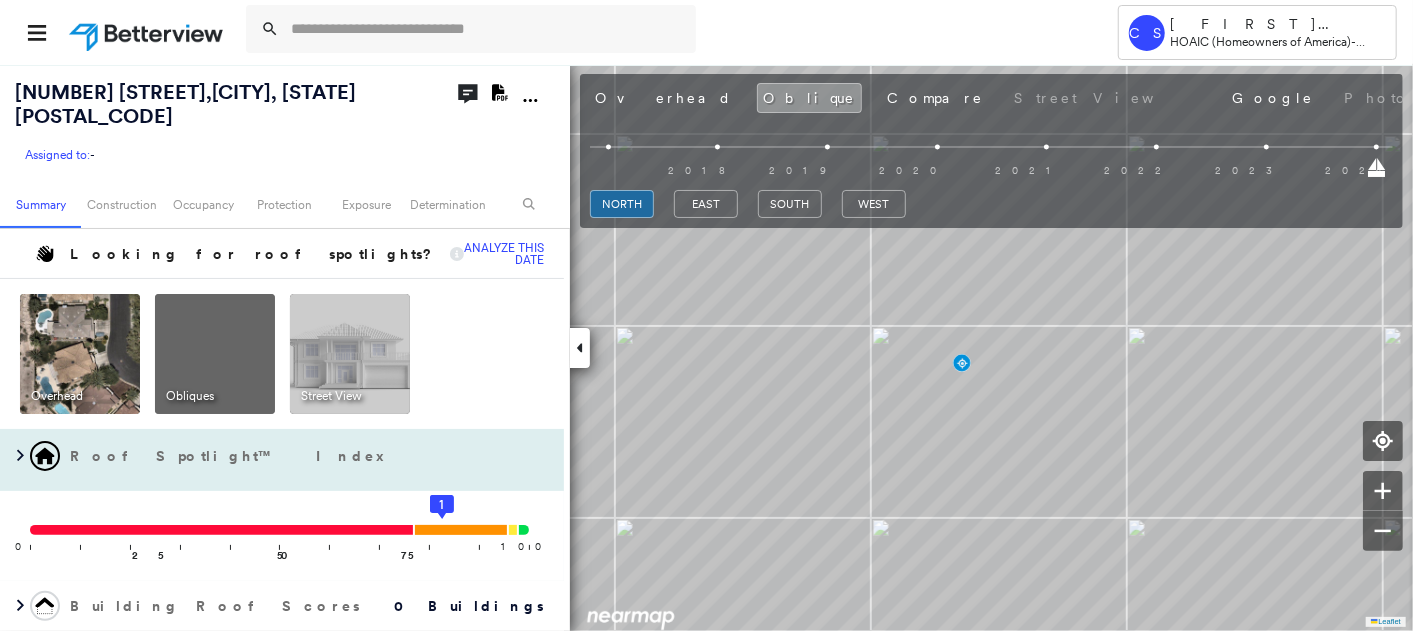 type 